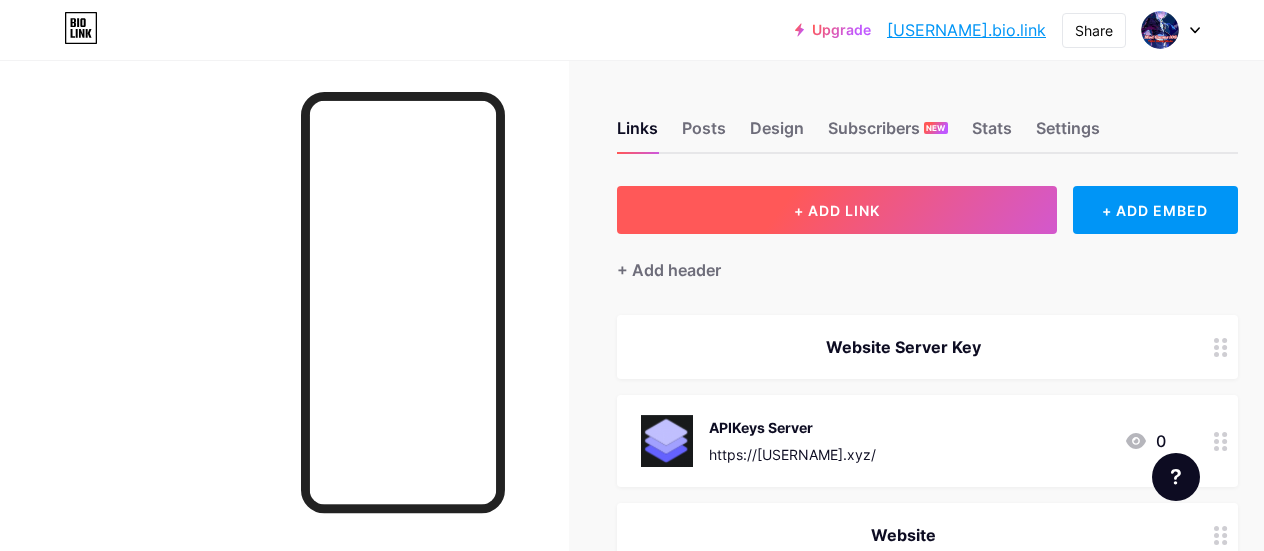 scroll, scrollTop: 0, scrollLeft: 0, axis: both 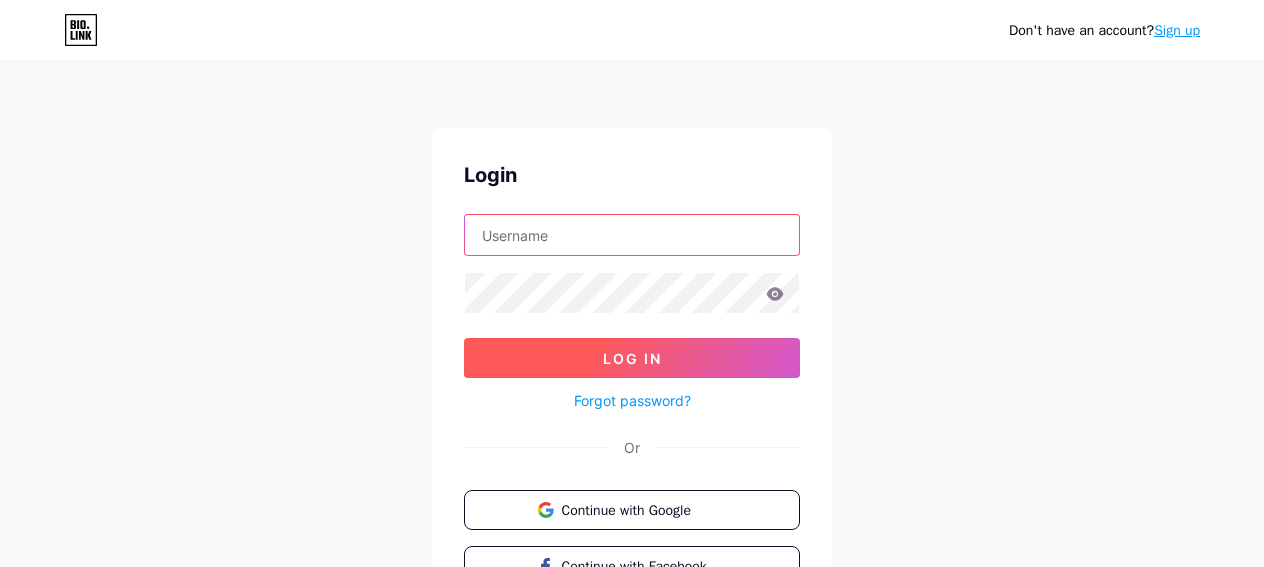 type on "[EMAIL]" 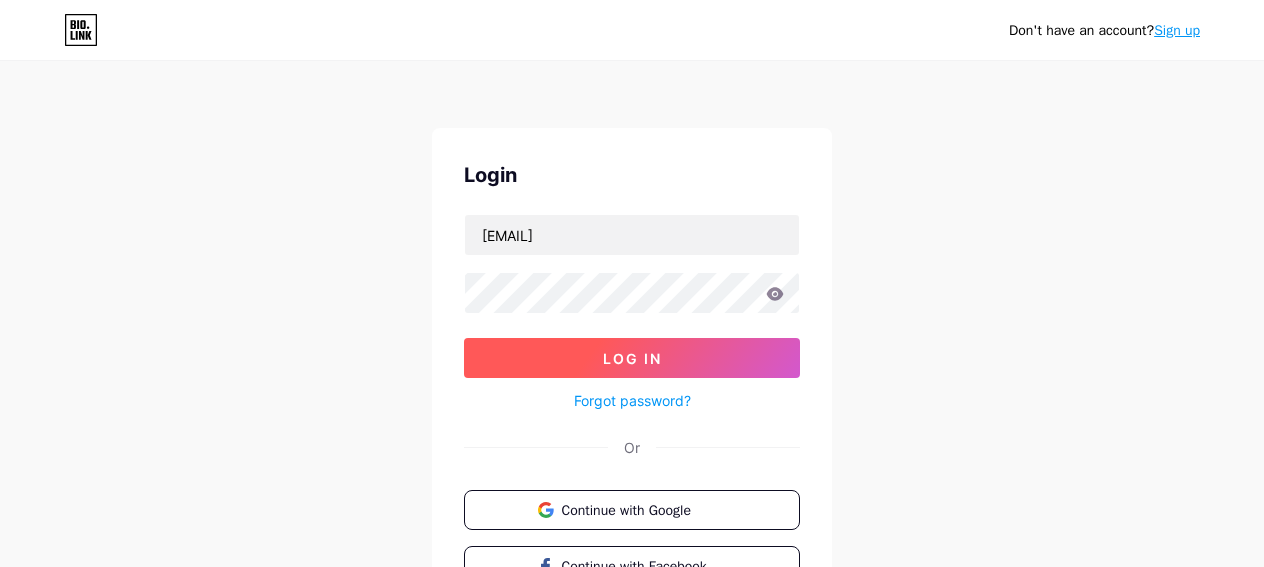 click on "Log In" at bounding box center [632, 358] 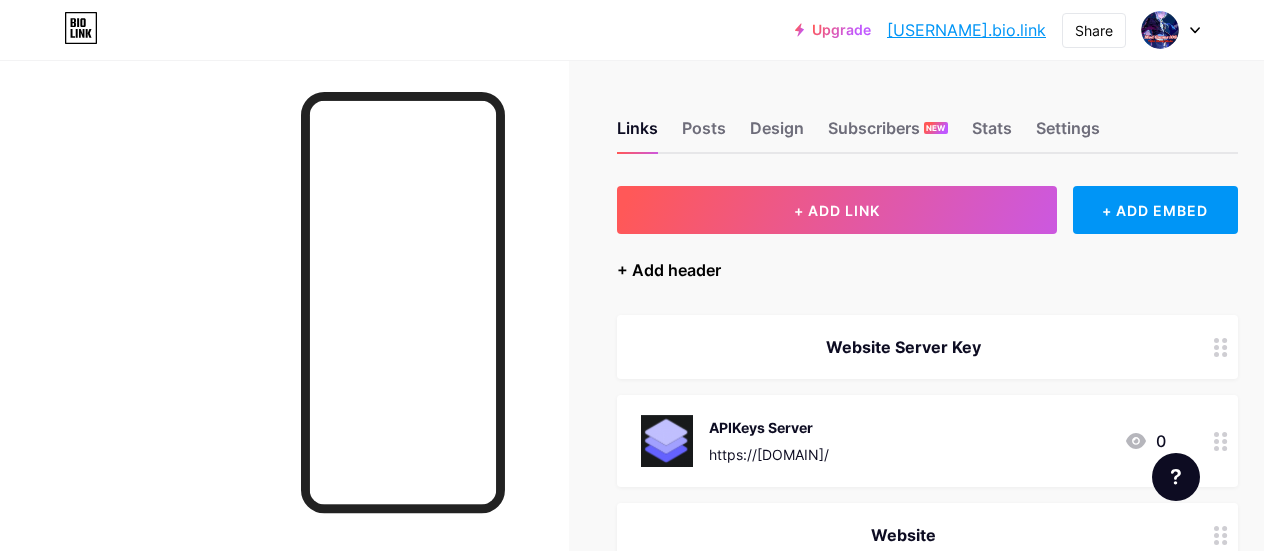 click on "+ Add header" at bounding box center [669, 270] 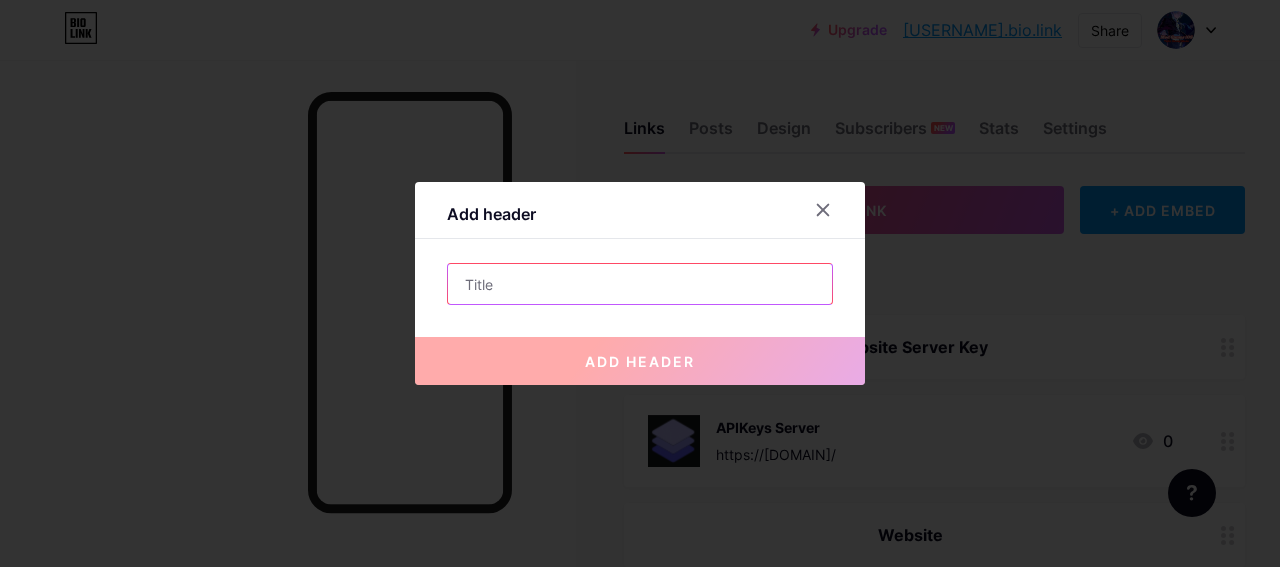 click at bounding box center (640, 284) 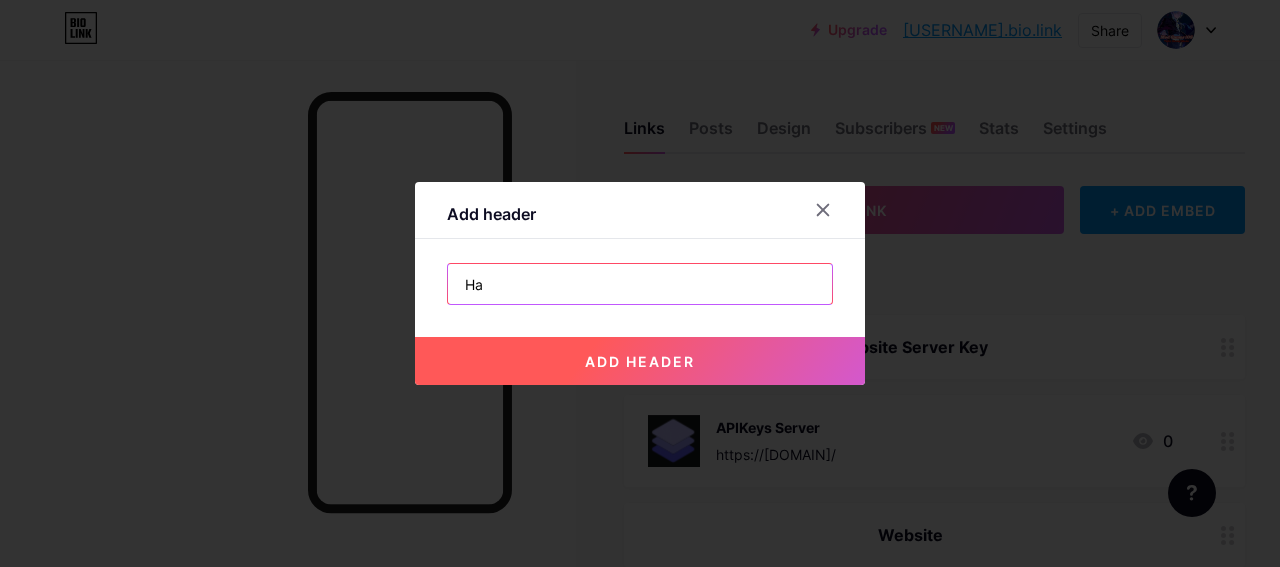 type on "H" 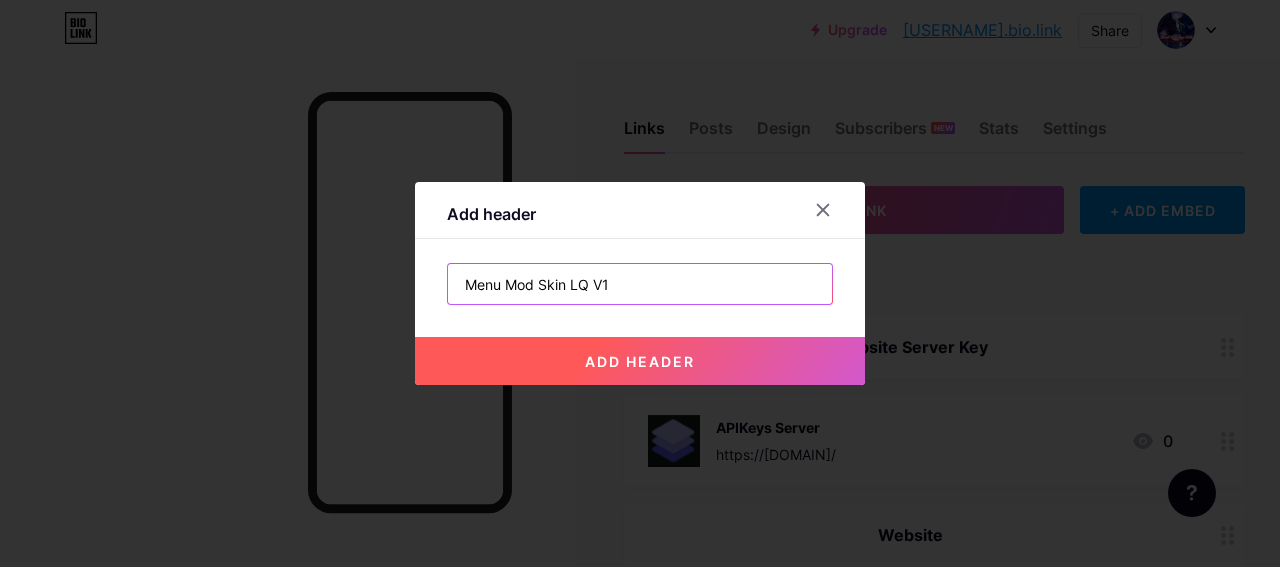 type on "Menu Mod Skin LQ V1" 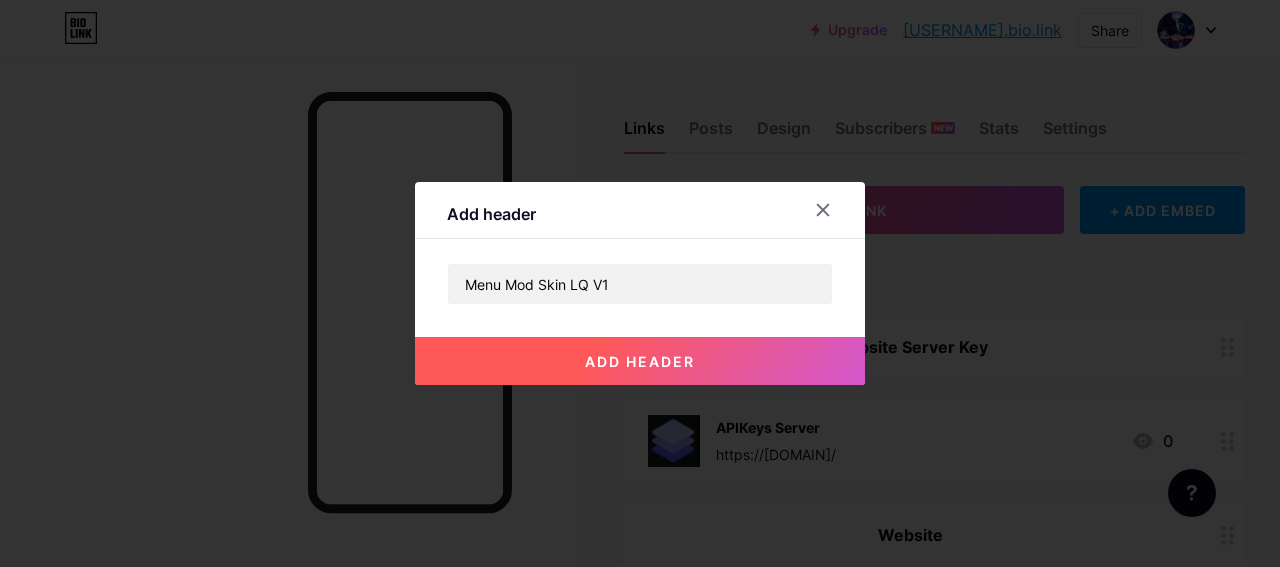 click on "add header" at bounding box center [640, 361] 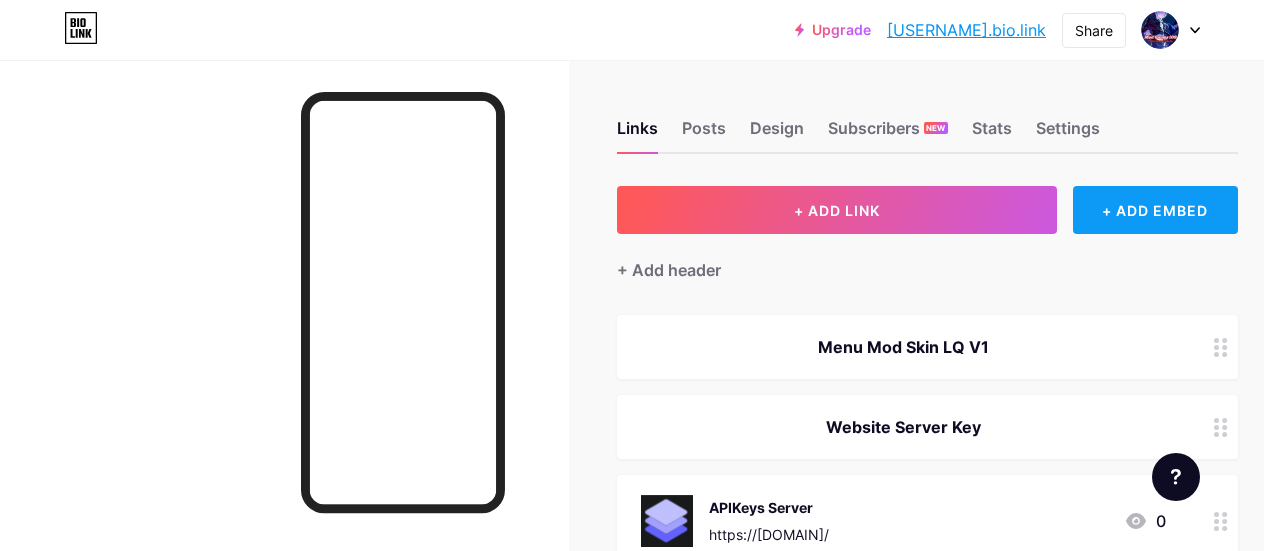 click on "+ ADD EMBED" at bounding box center (1155, 210) 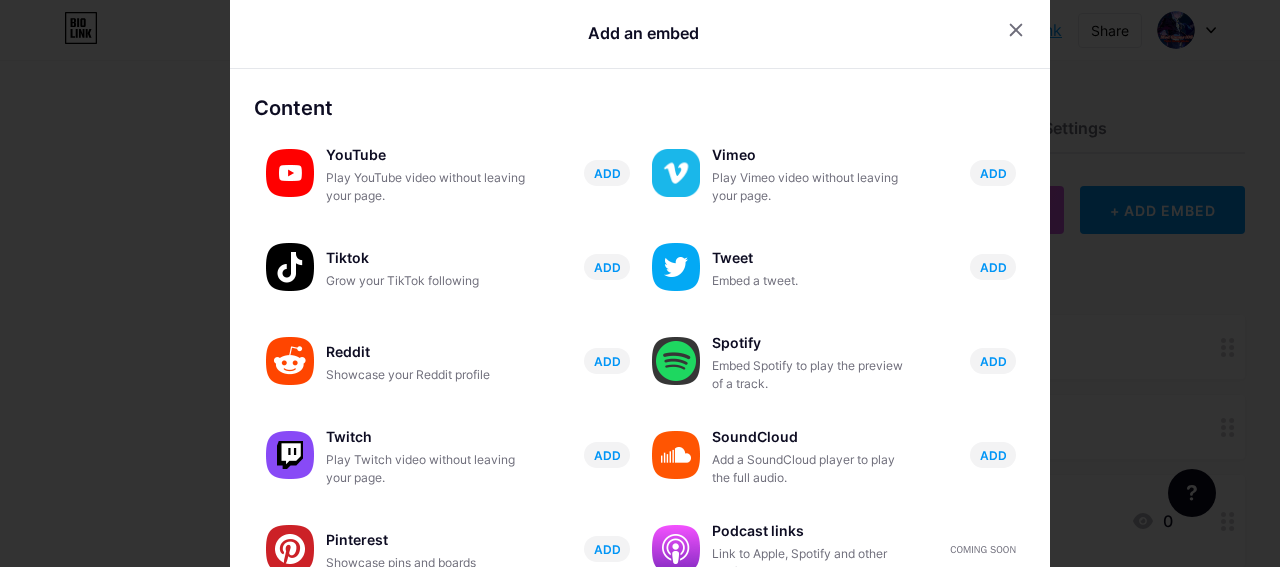 click at bounding box center (1040, 30) 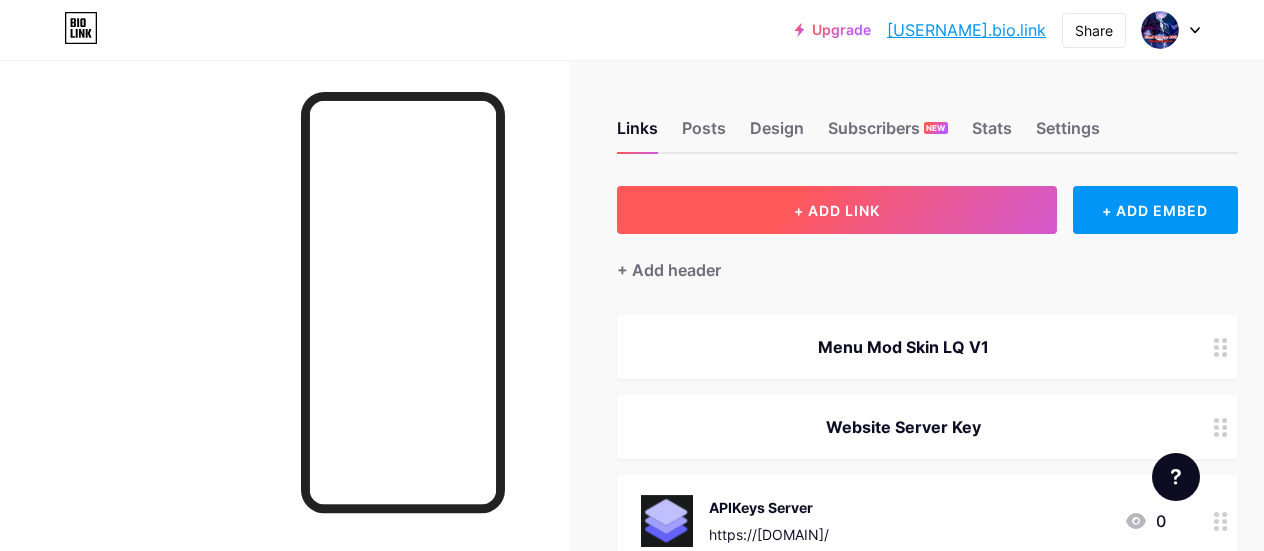 click on "+ ADD LINK" at bounding box center (837, 210) 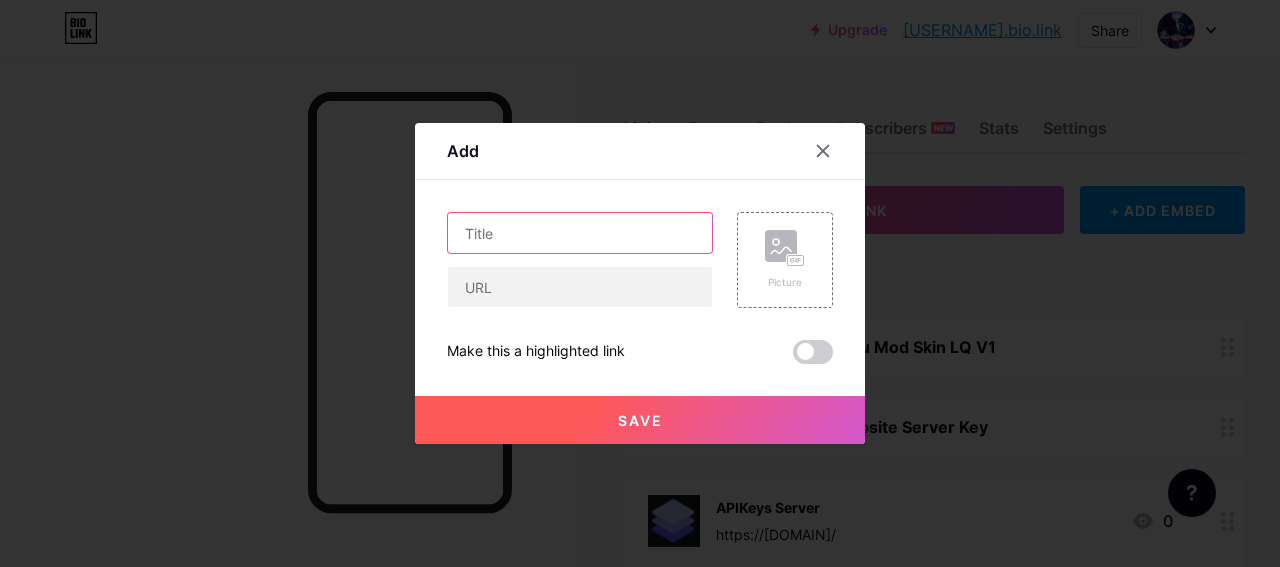 click at bounding box center (580, 233) 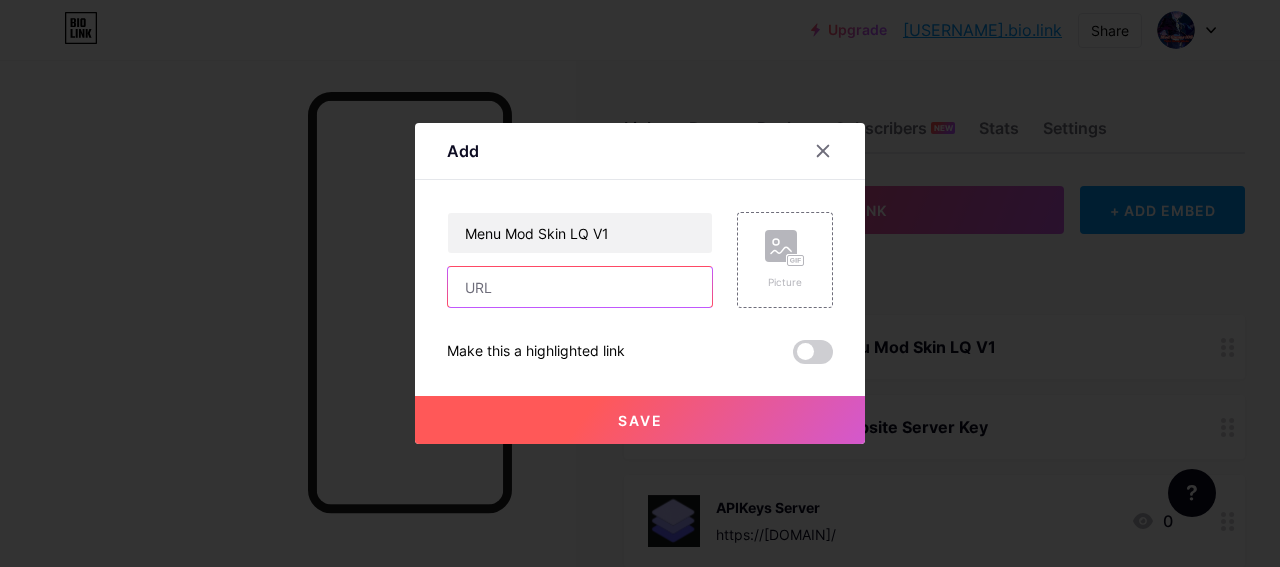 click at bounding box center [580, 287] 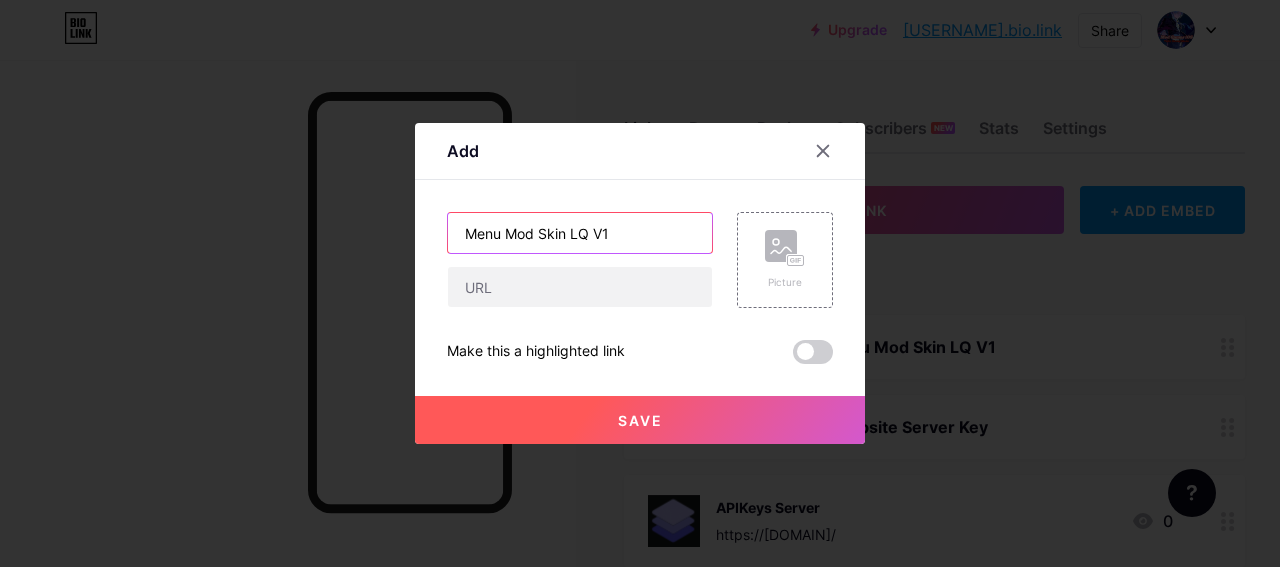 click on "Menu Mod Skin LQ V1" at bounding box center (580, 233) 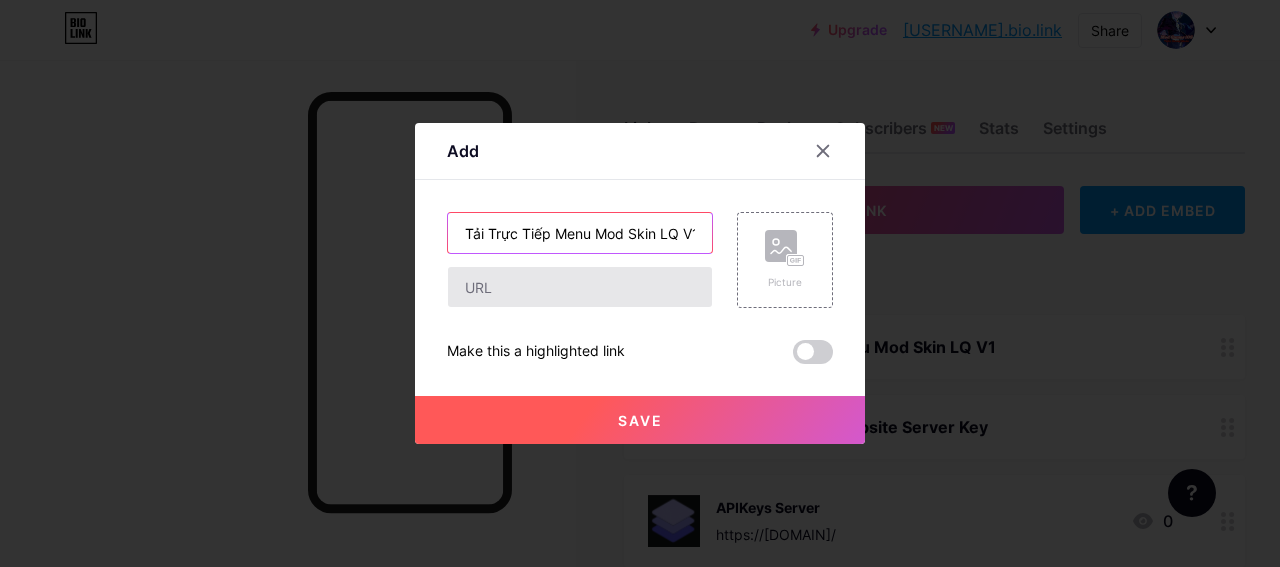 type on "Tải Trực Tiếp Menu Mod Skin LQ V1" 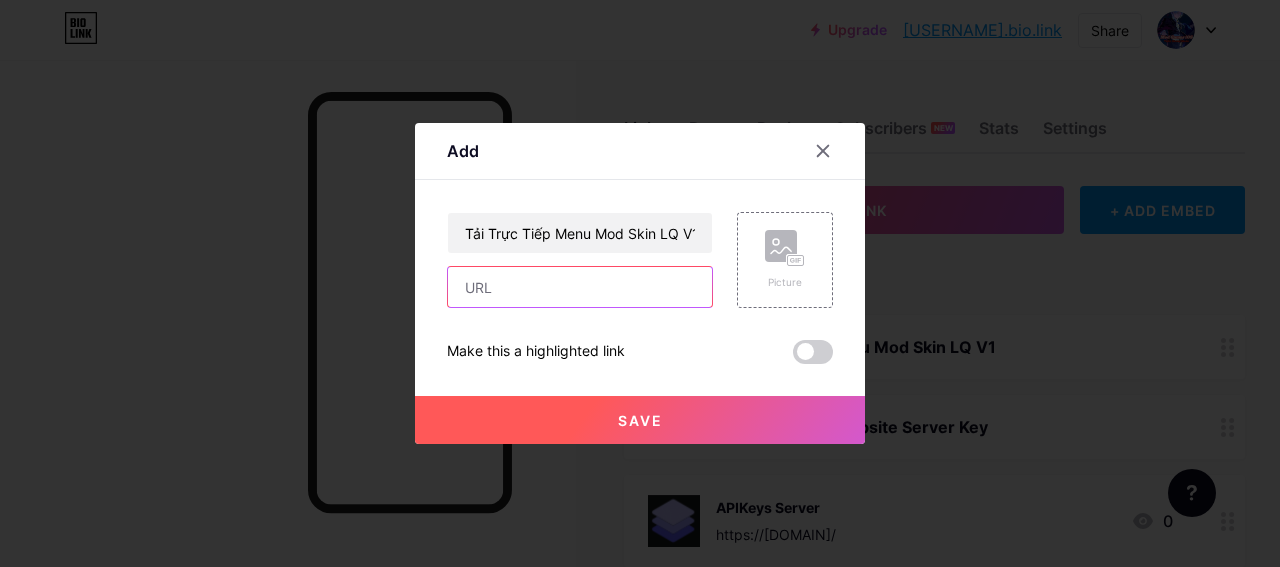 click at bounding box center [580, 287] 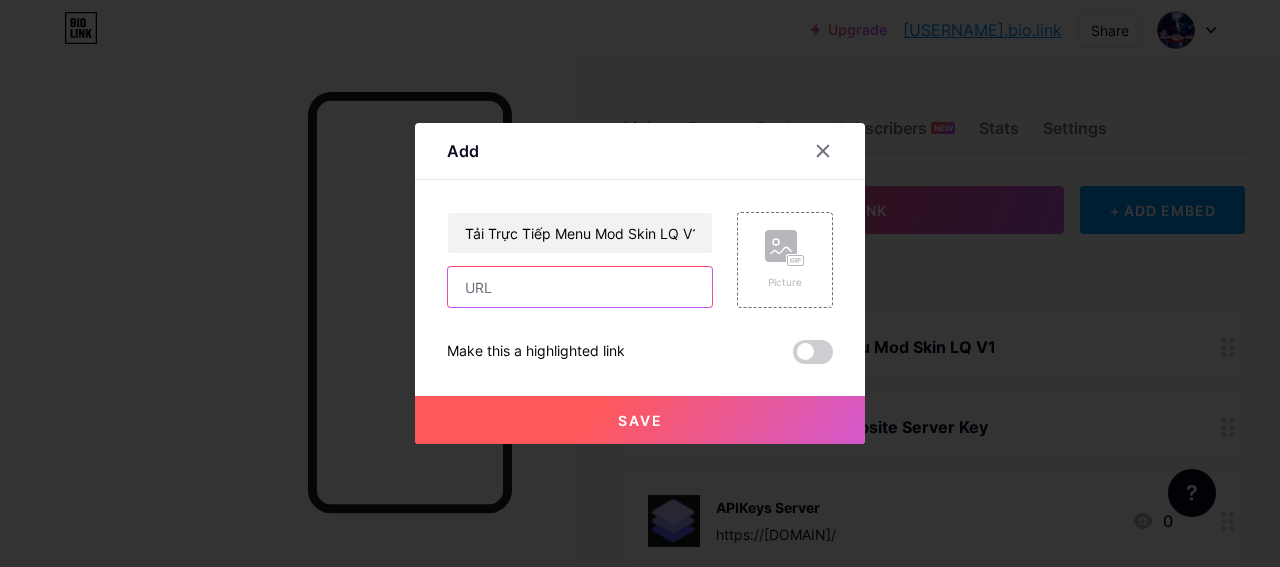 type on "https://[DOMAIN]/" 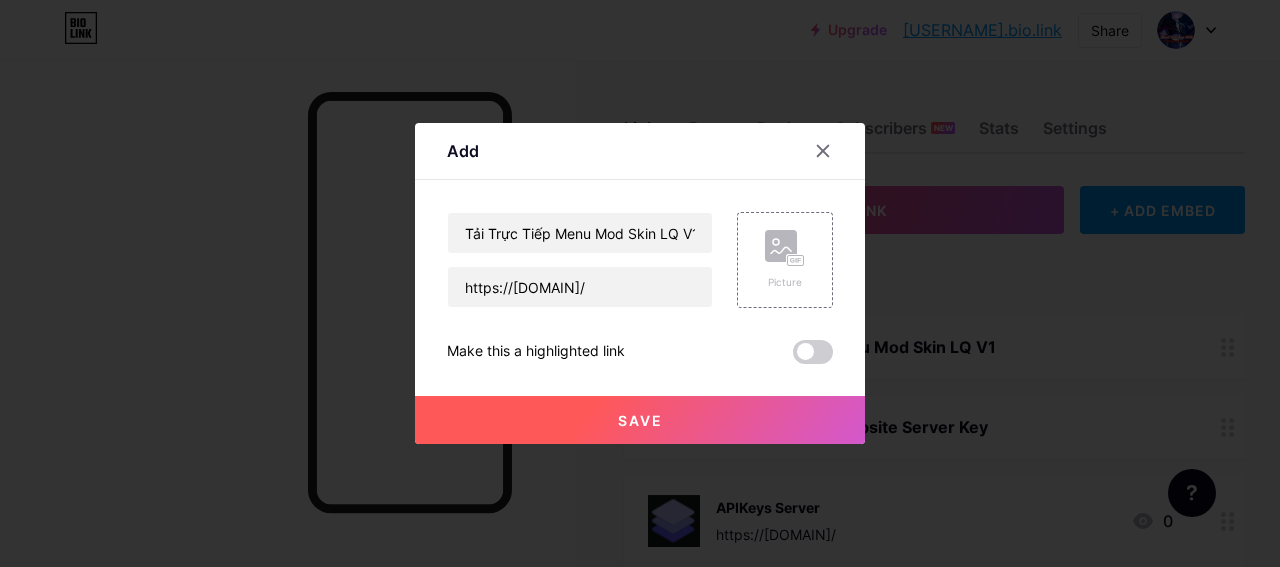 click on "Save" at bounding box center [640, 420] 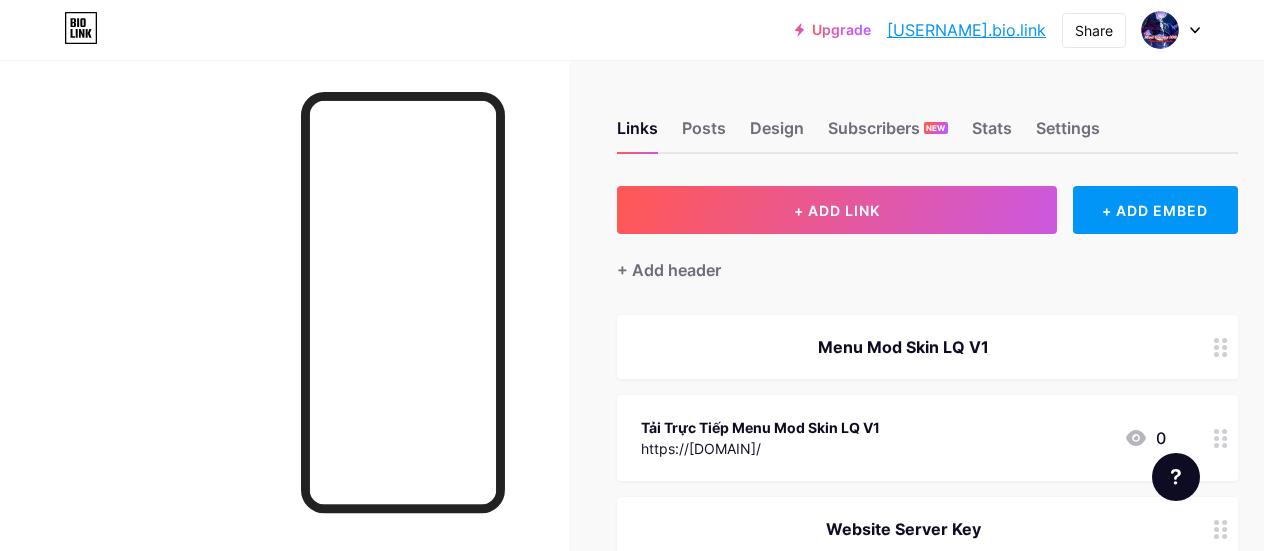 click at bounding box center (1221, 438) 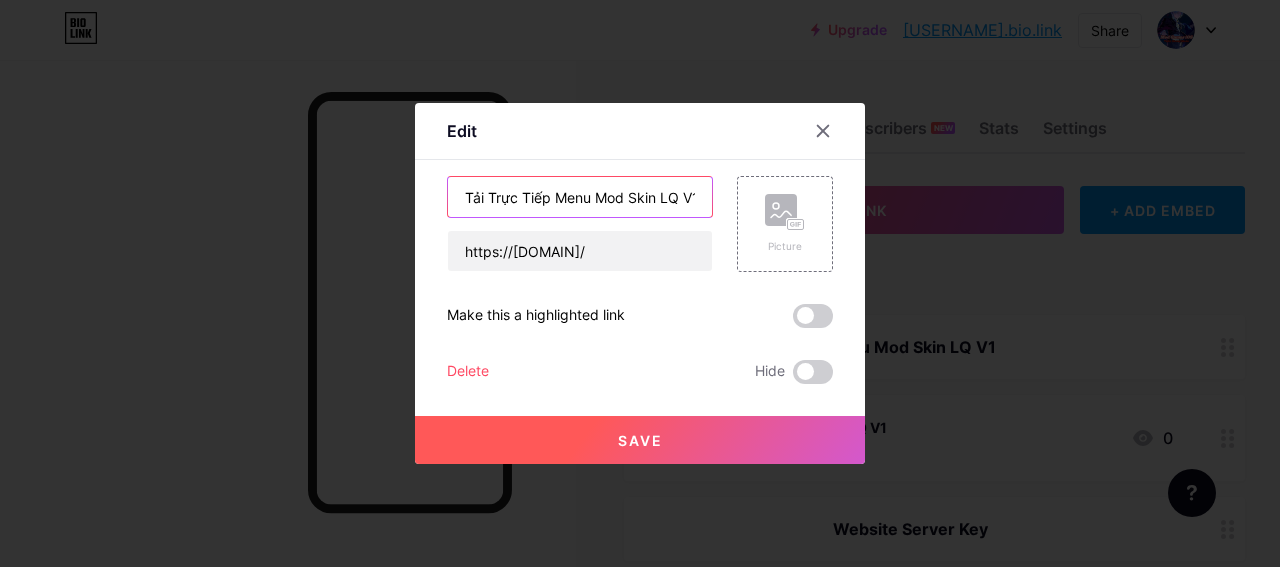 click on "Tải Trực Tiếp Menu Mod Skin LQ V1" at bounding box center (580, 197) 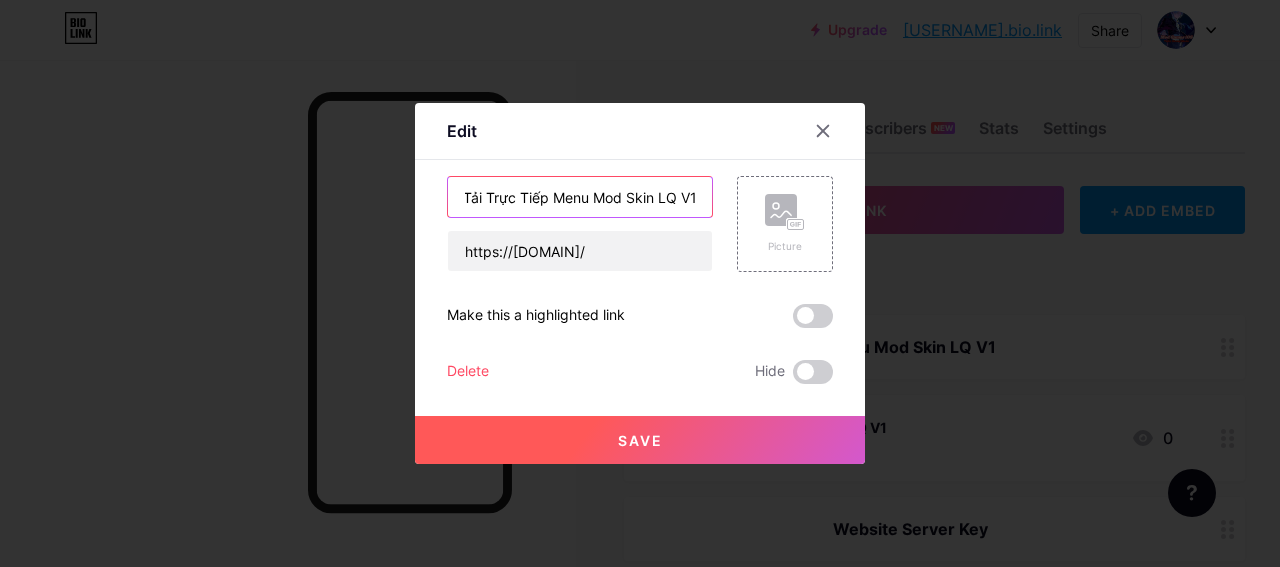 drag, startPoint x: 546, startPoint y: 195, endPoint x: 722, endPoint y: 201, distance: 176.10225 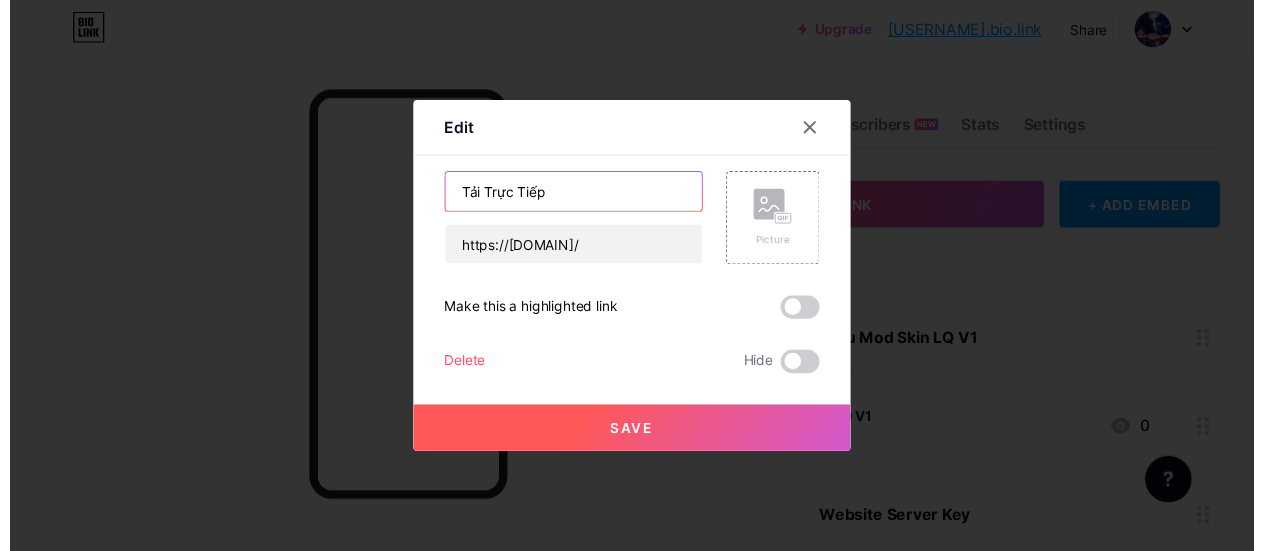 scroll, scrollTop: 0, scrollLeft: 0, axis: both 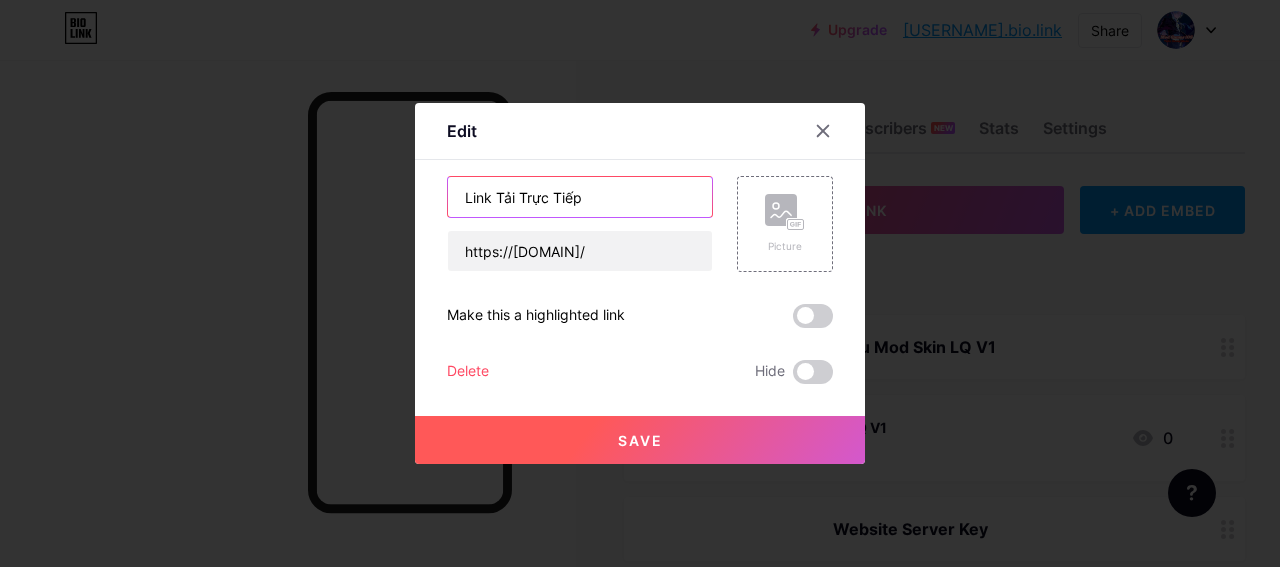 type on "Link Tải Trực Tiếp" 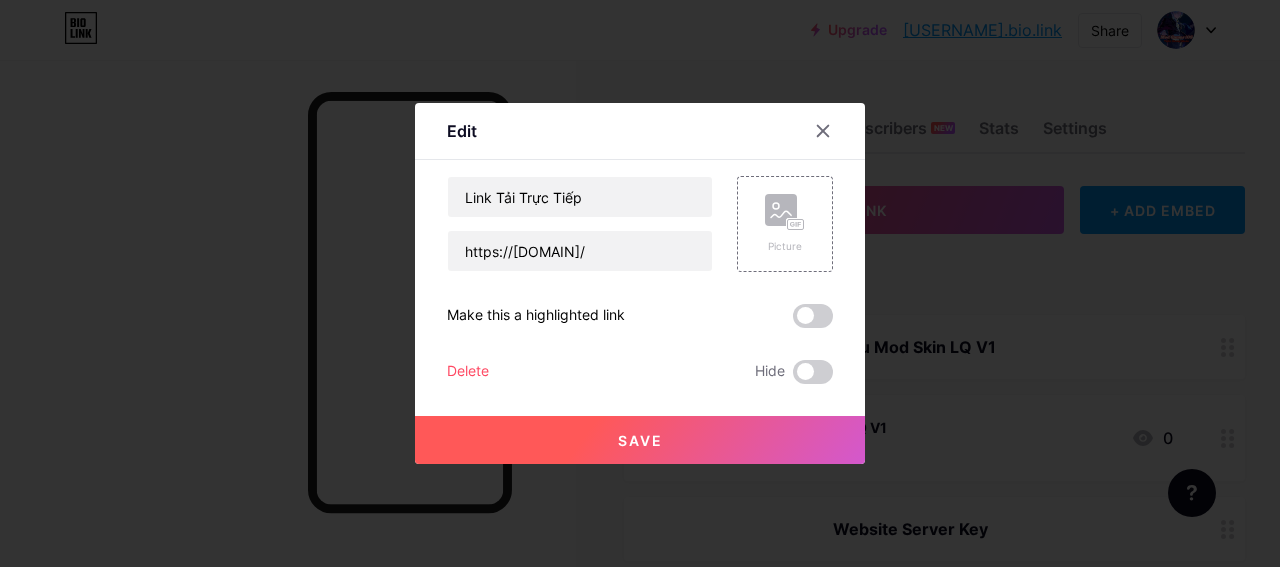 click on "Save" at bounding box center (640, 440) 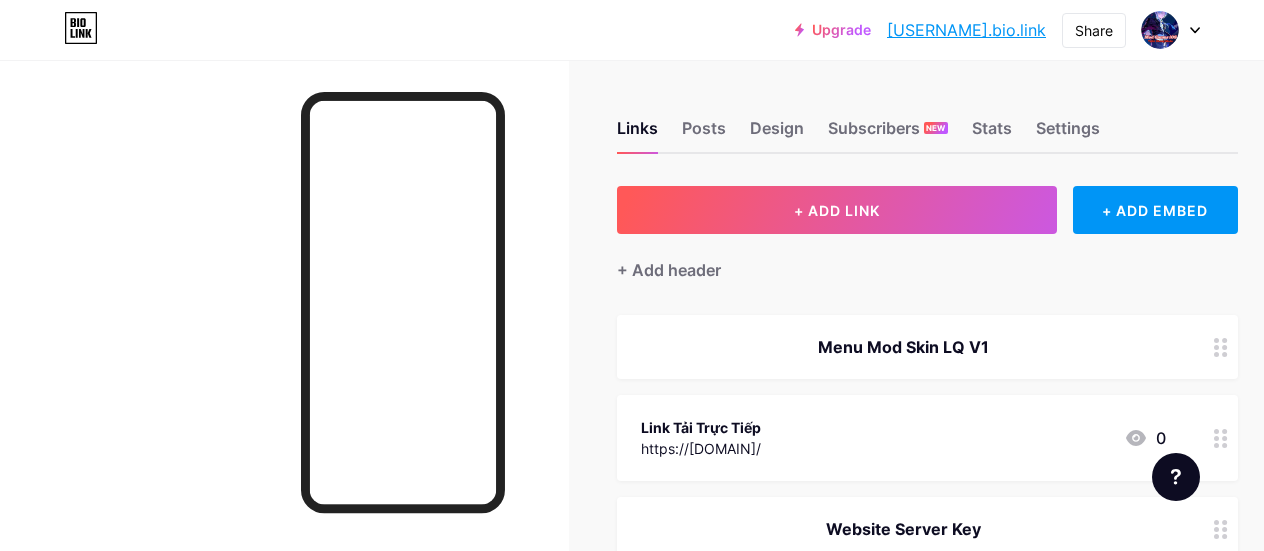 click at bounding box center (1221, 438) 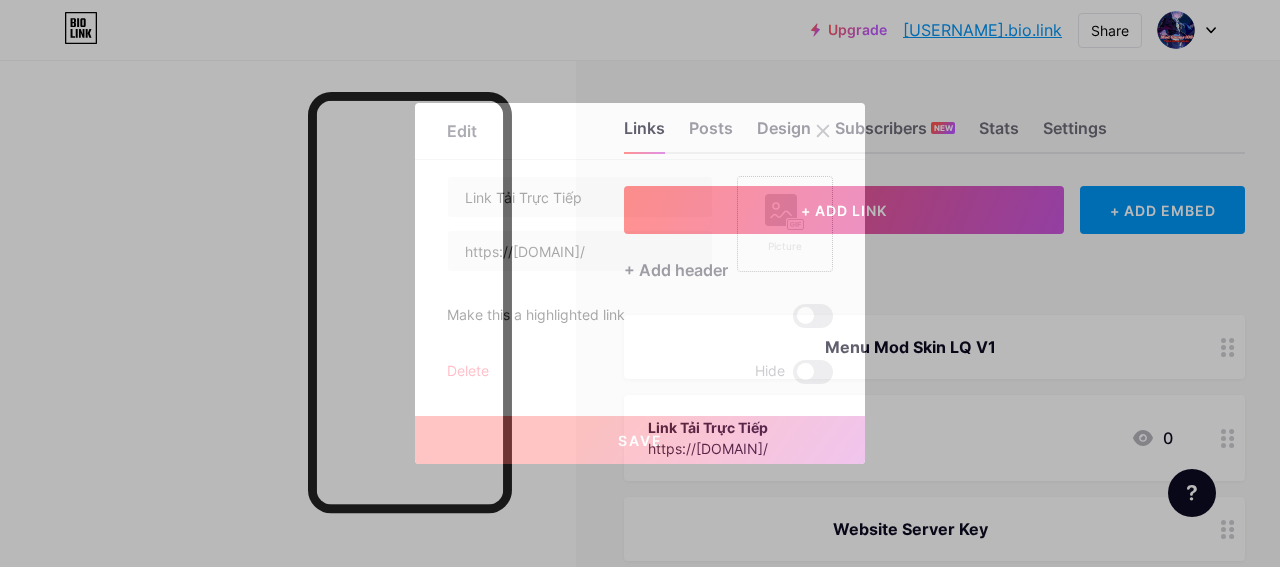 click 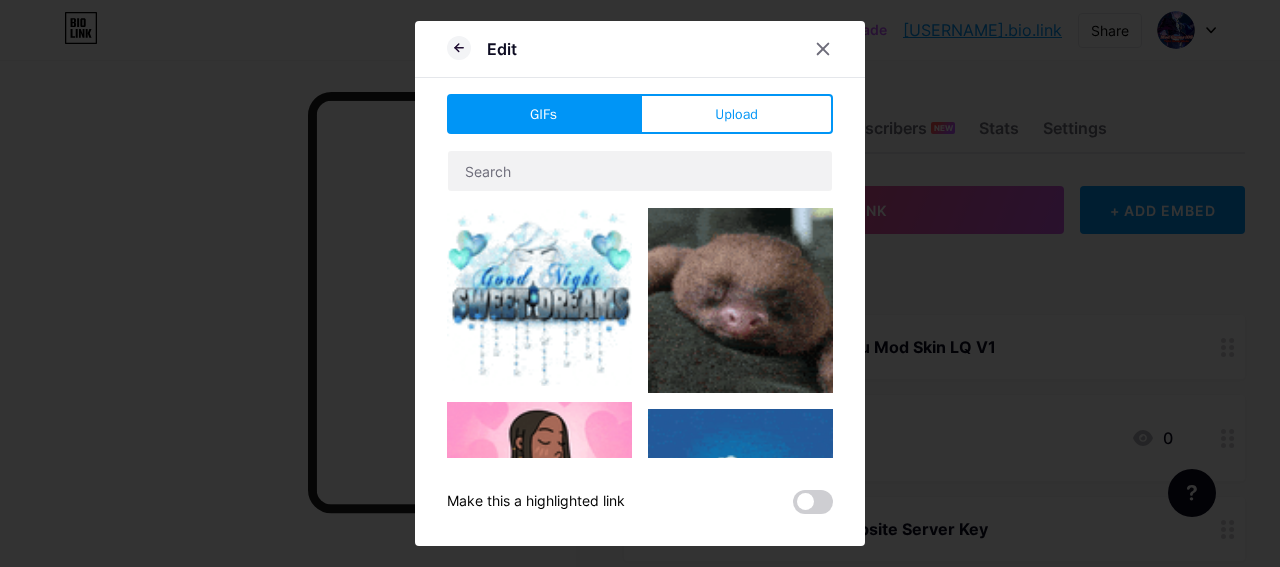 click on "GIFs     Upload       Content
YouTube
Play YouTube video without leaving your page.
ADD
Vimeo
Play Vimeo video without leaving your page.
ADD
Tiktok
Grow your TikTok following
ADD
Tweet
Embed a tweet.
ADD
Reddit
Showcase your Reddit profile
ADD
Spotify
Embed Spotify to play the preview of a track.
ADD
Twitch
Play Twitch video without leaving your page.
ADD
ADD
ADD" at bounding box center (640, 304) 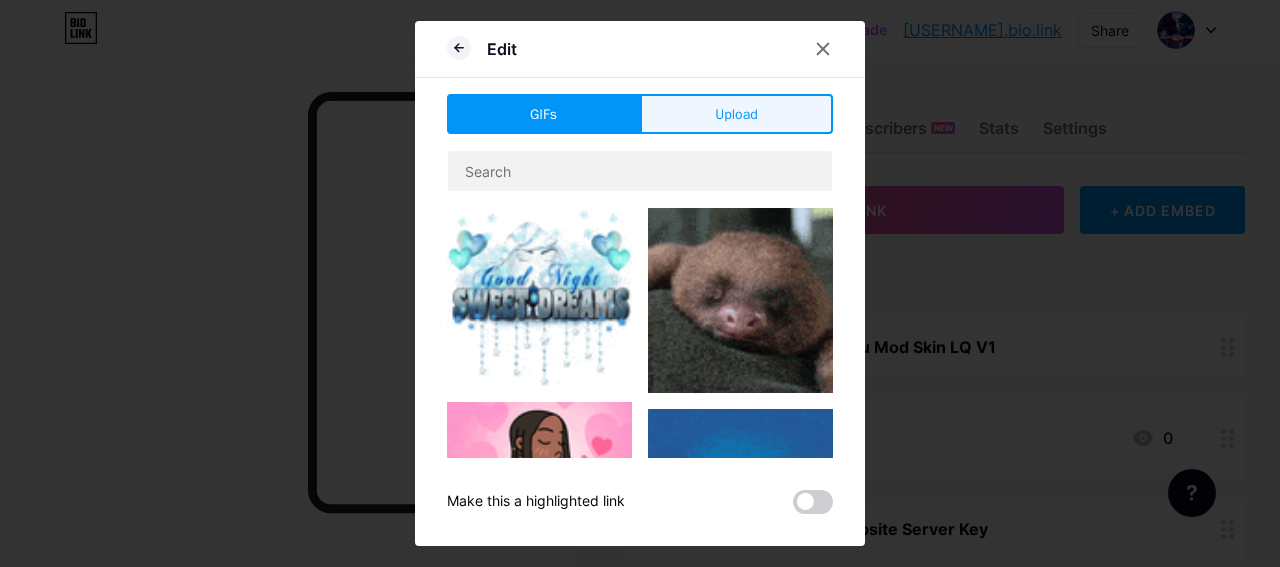 click on "Upload" at bounding box center [736, 114] 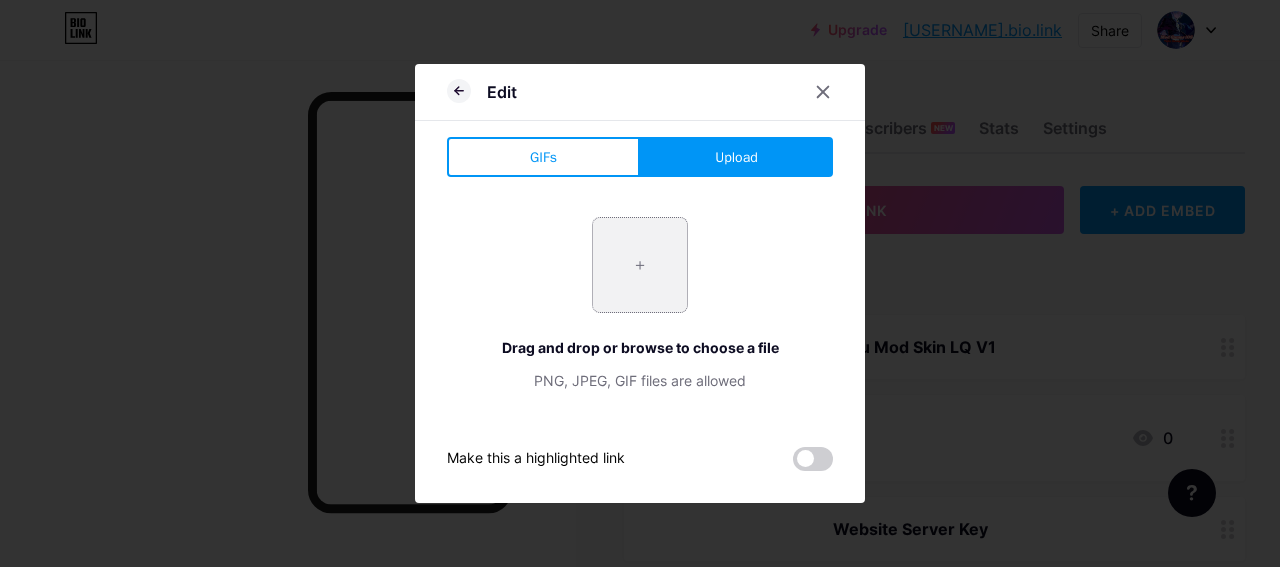 click at bounding box center (640, 265) 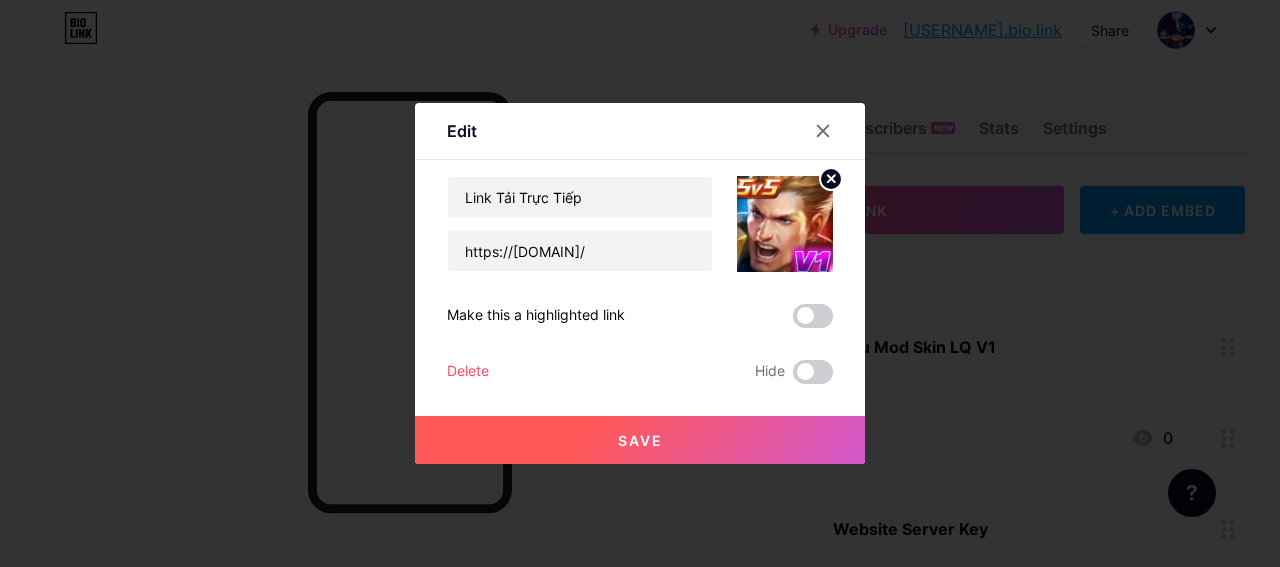 click on "Save" at bounding box center [640, 440] 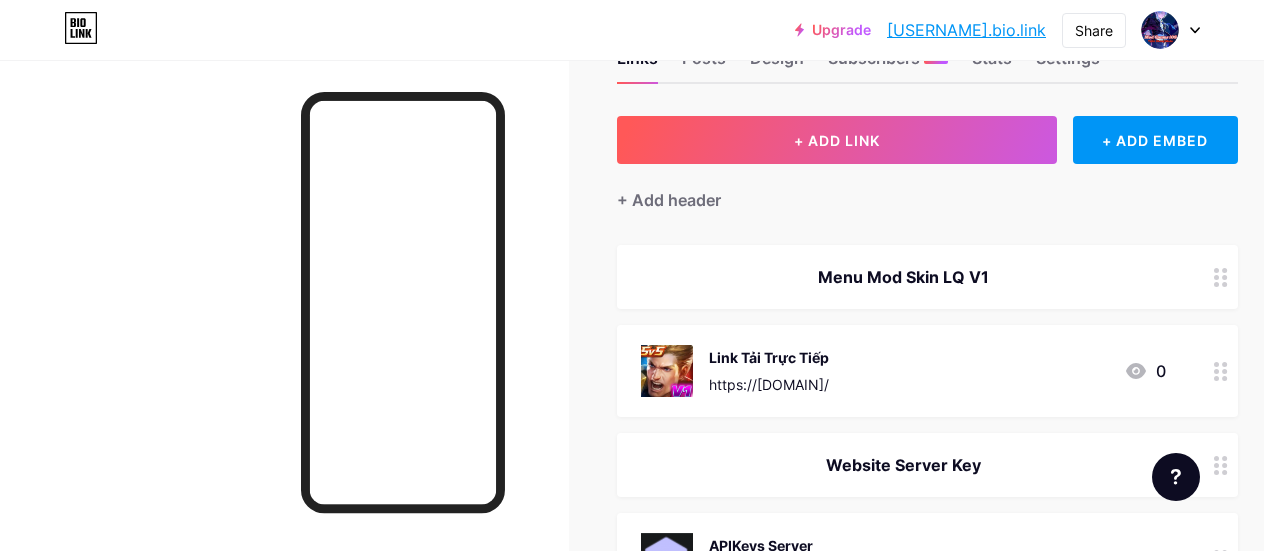 scroll, scrollTop: 100, scrollLeft: 0, axis: vertical 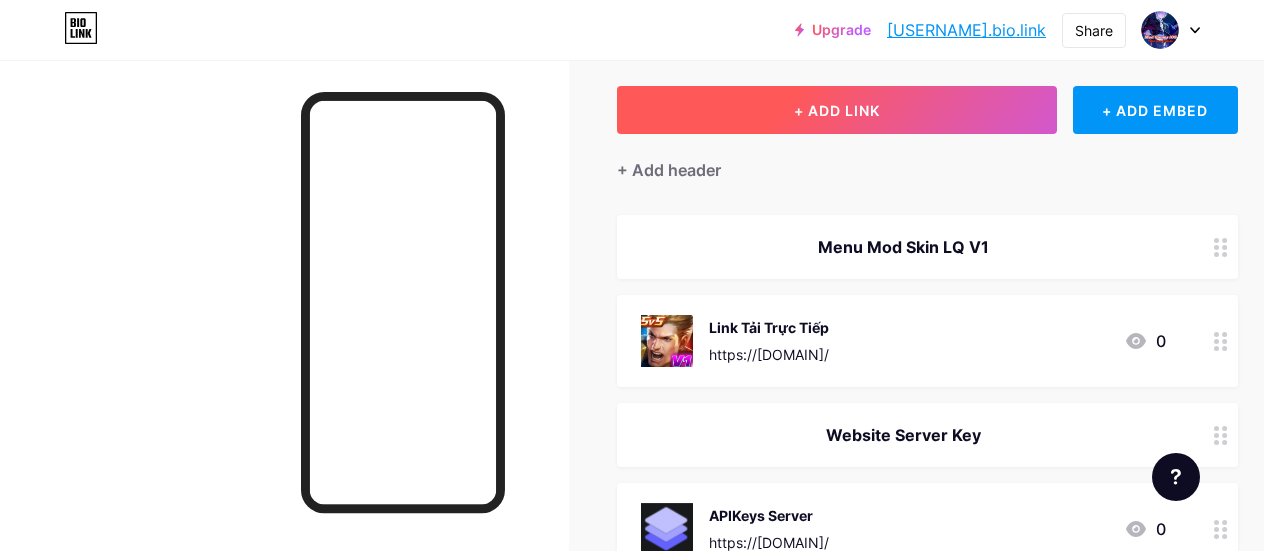 click on "+ ADD LINK" at bounding box center (837, 110) 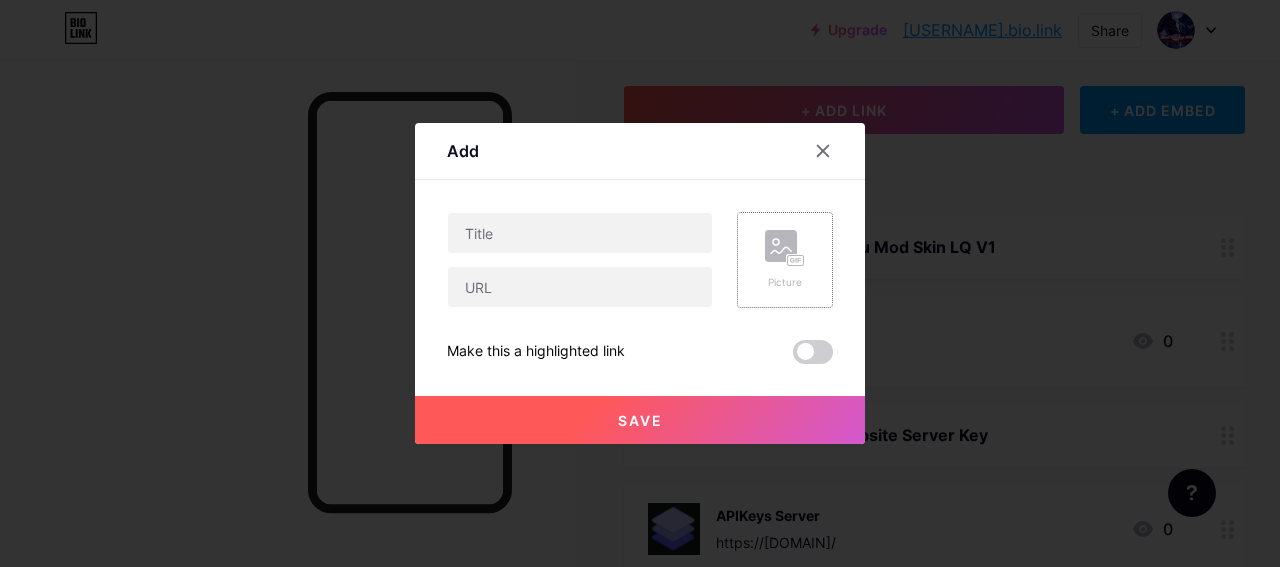 click 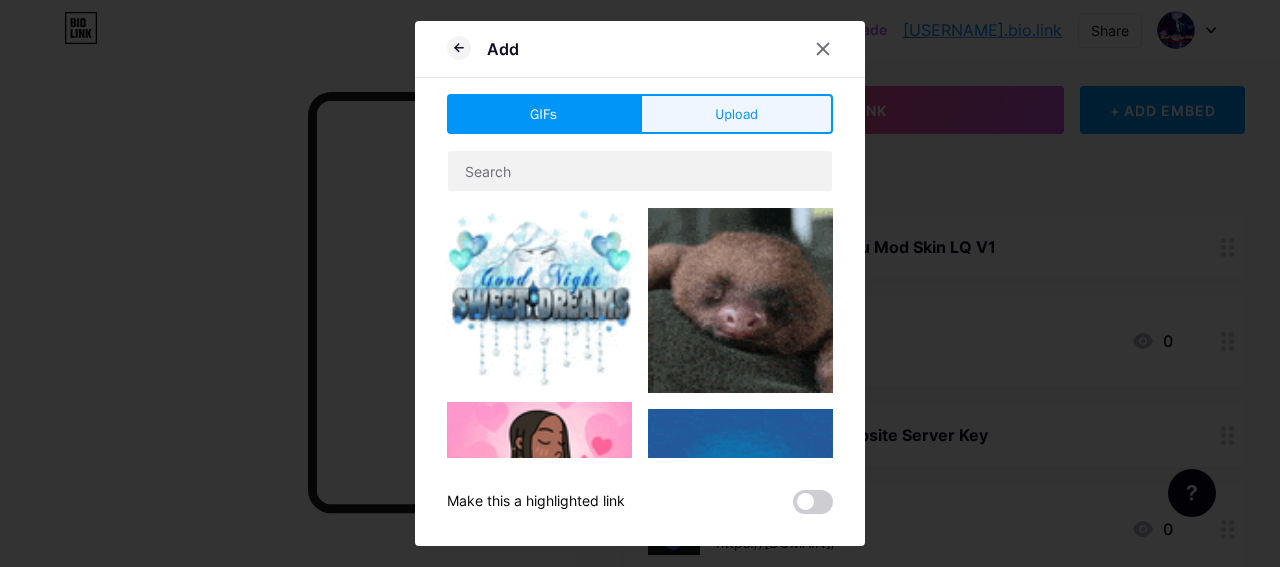 click on "Upload" at bounding box center (736, 114) 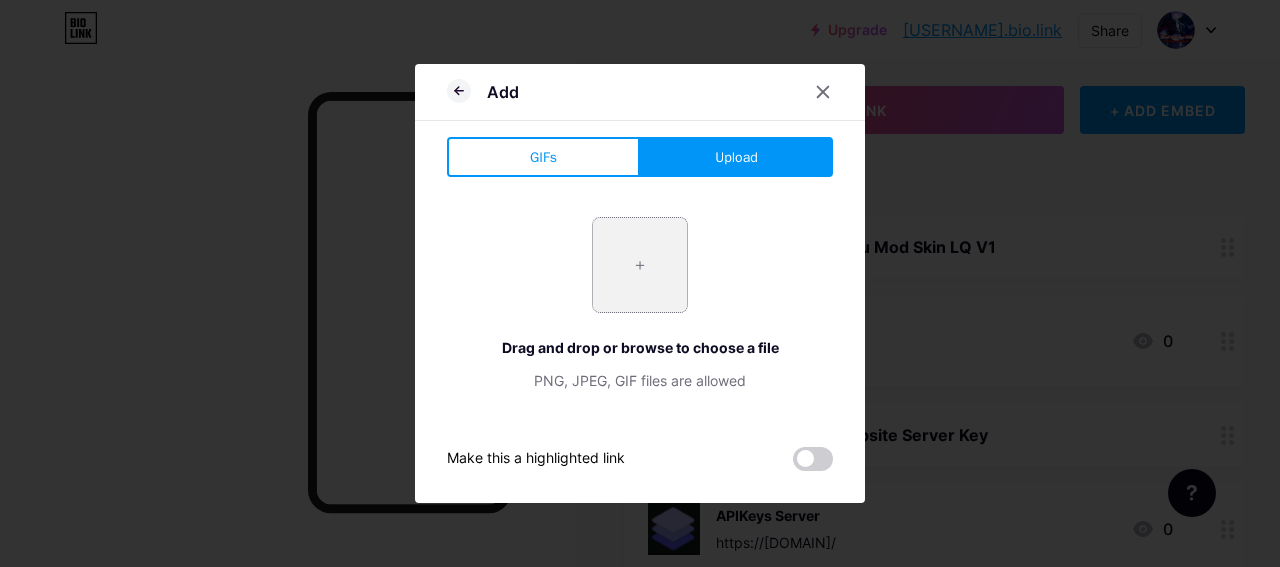 click at bounding box center (640, 265) 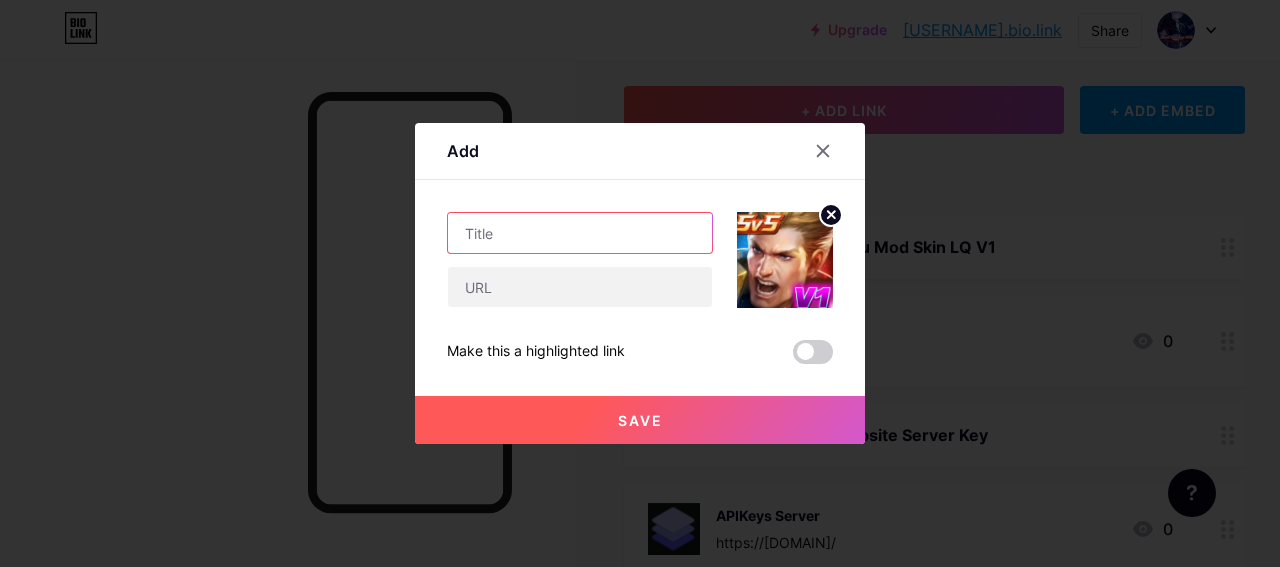 click at bounding box center (580, 233) 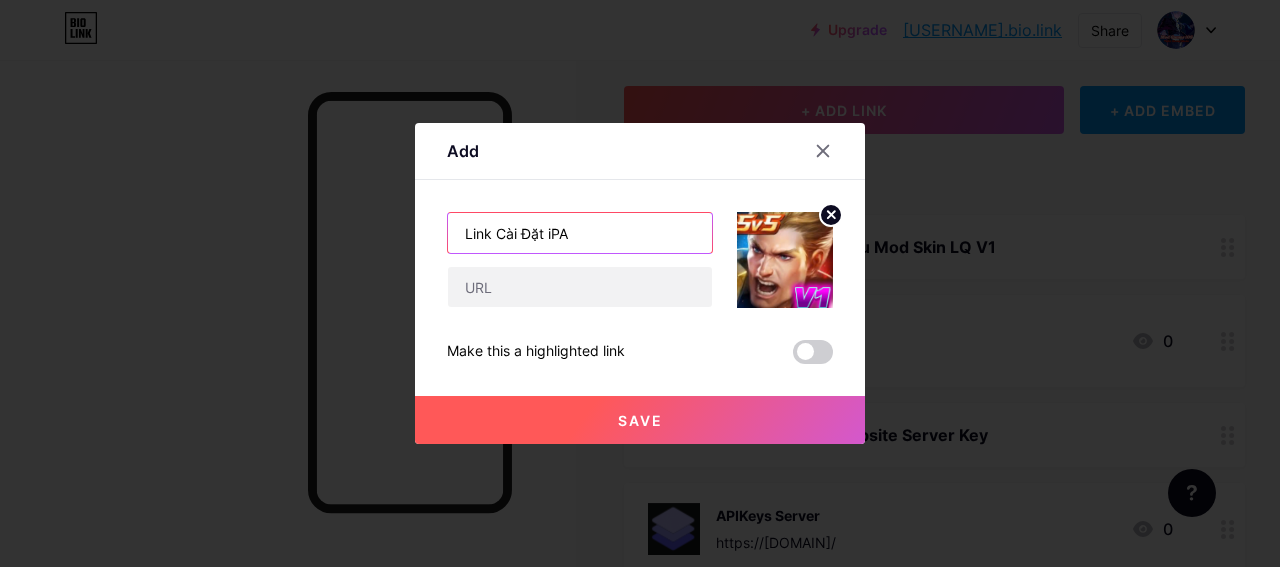 type on "Link Cài Đặt iPA" 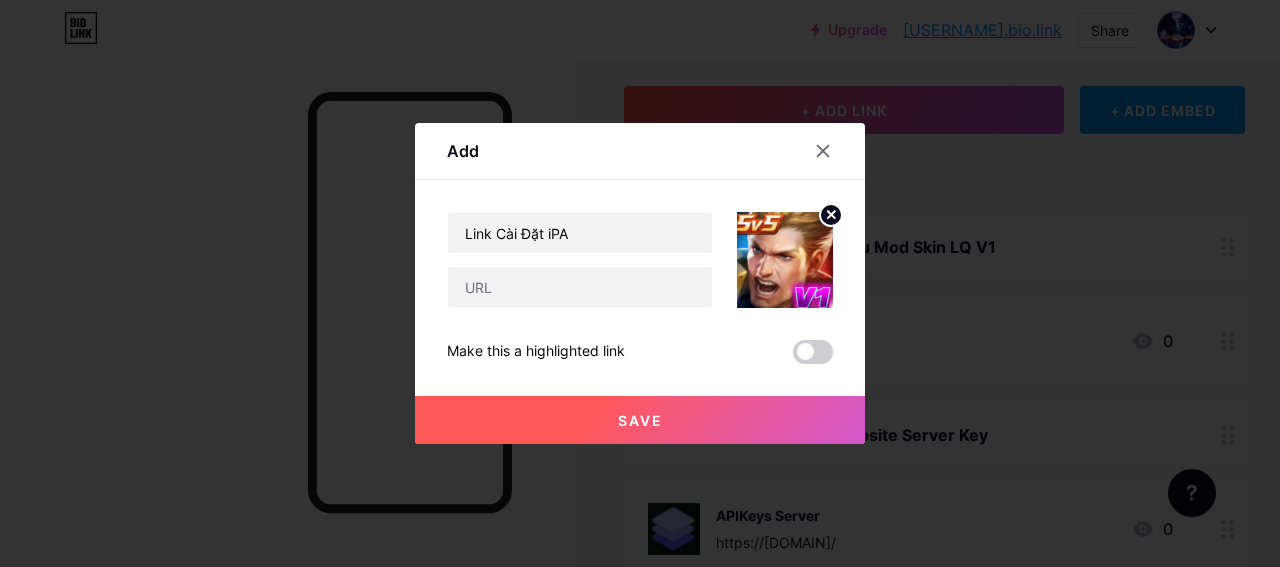 click on "Save" at bounding box center (640, 420) 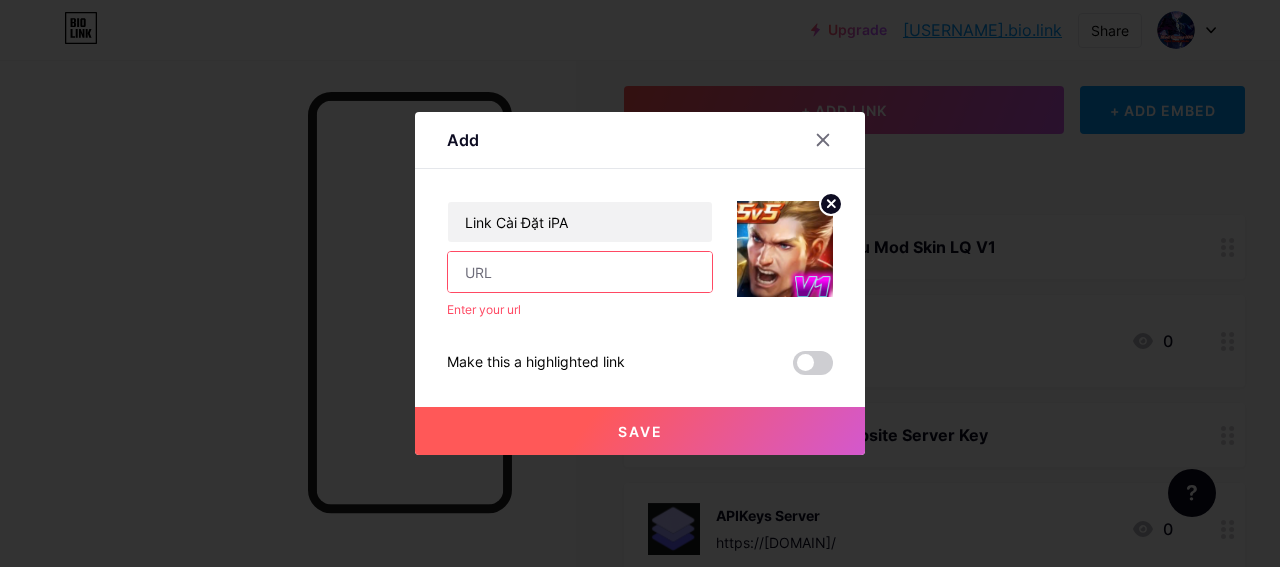 click at bounding box center [580, 272] 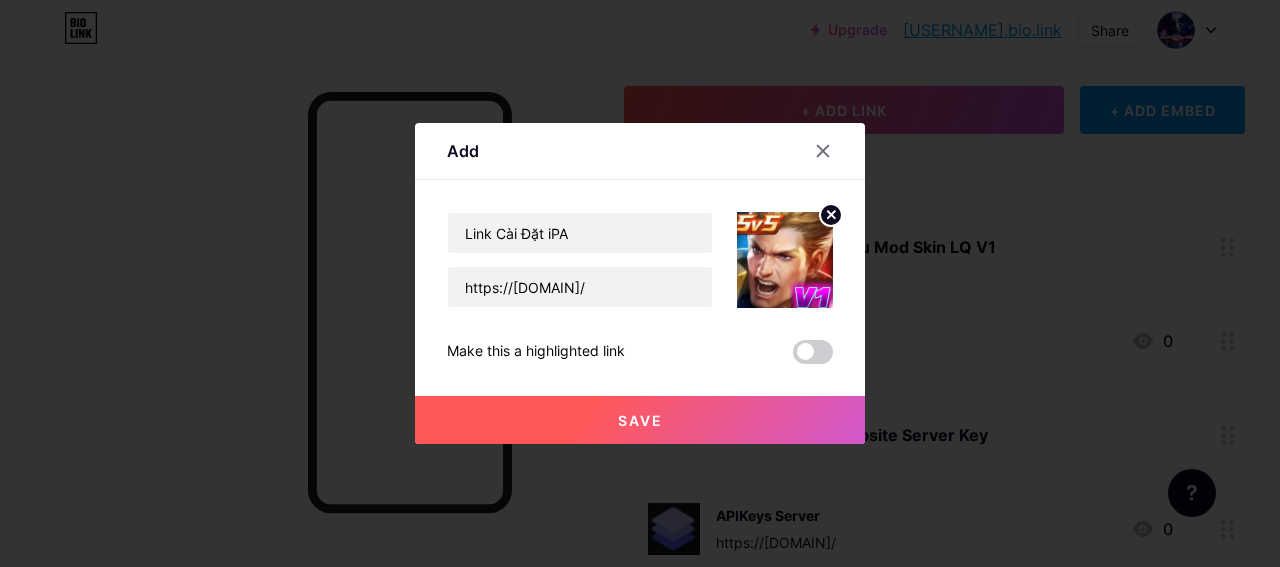 click on "Save" at bounding box center (640, 420) 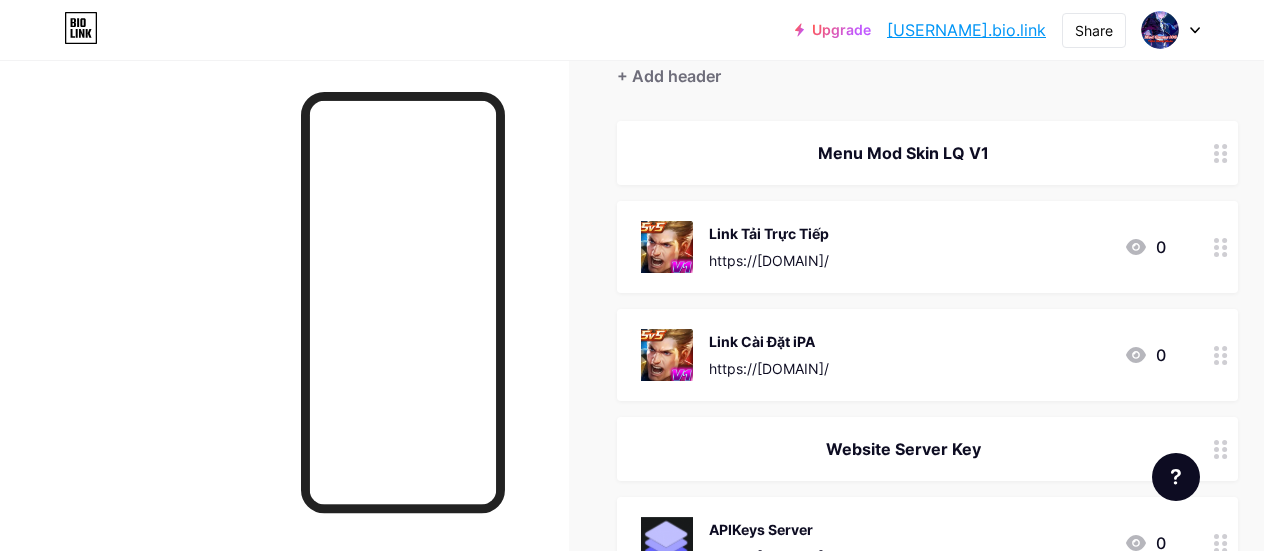 scroll, scrollTop: 100, scrollLeft: 0, axis: vertical 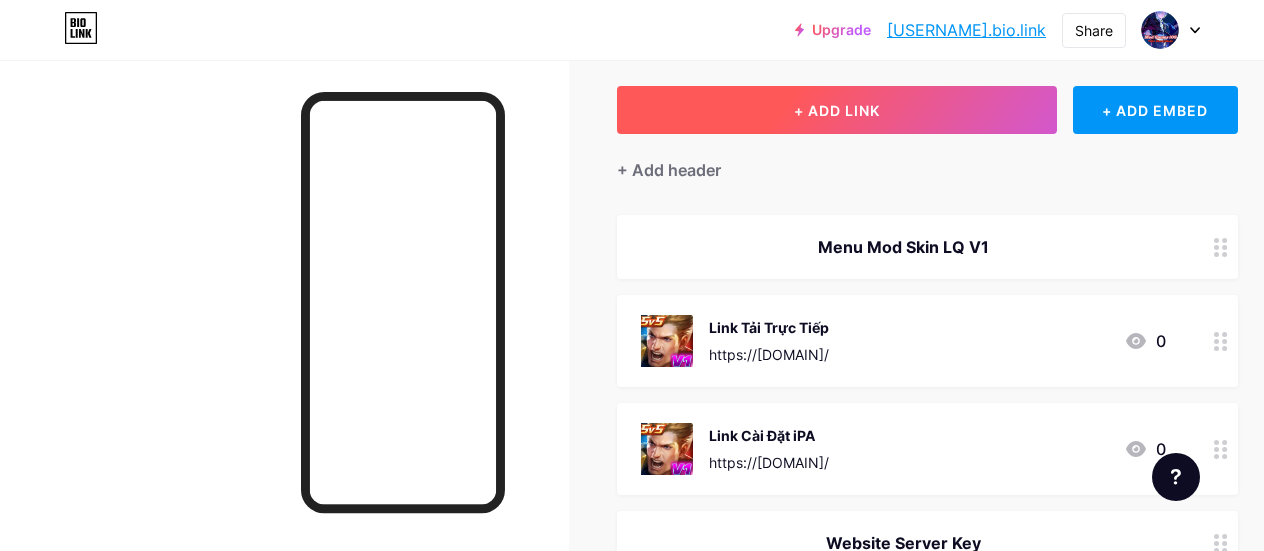 click on "+ ADD LINK" at bounding box center [837, 110] 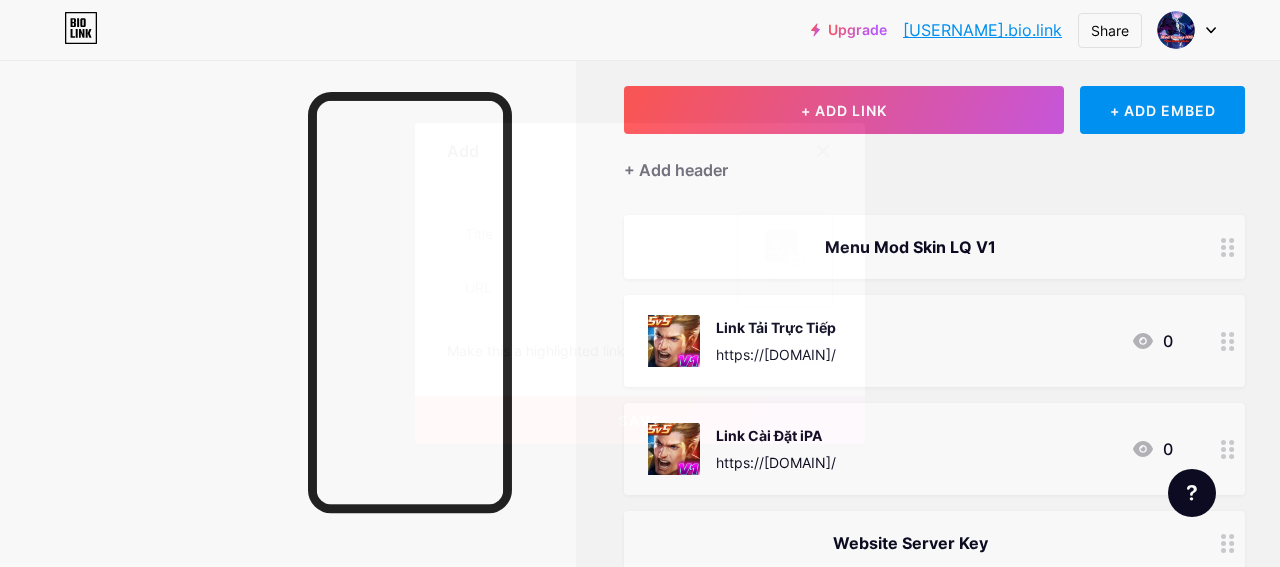 click 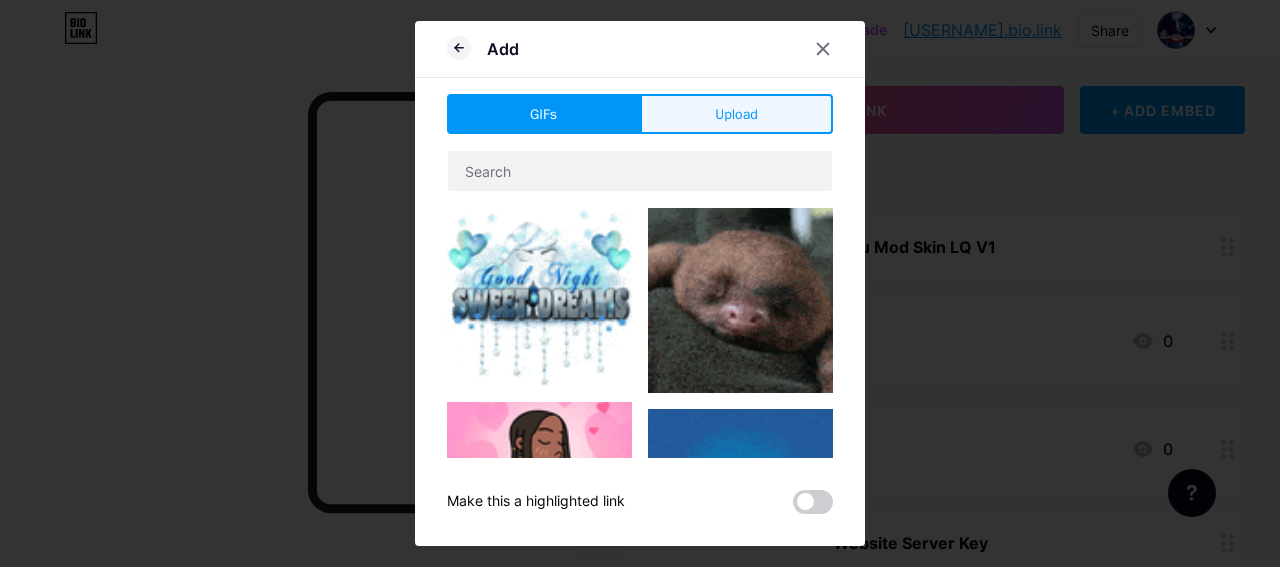 click on "Upload" at bounding box center (736, 114) 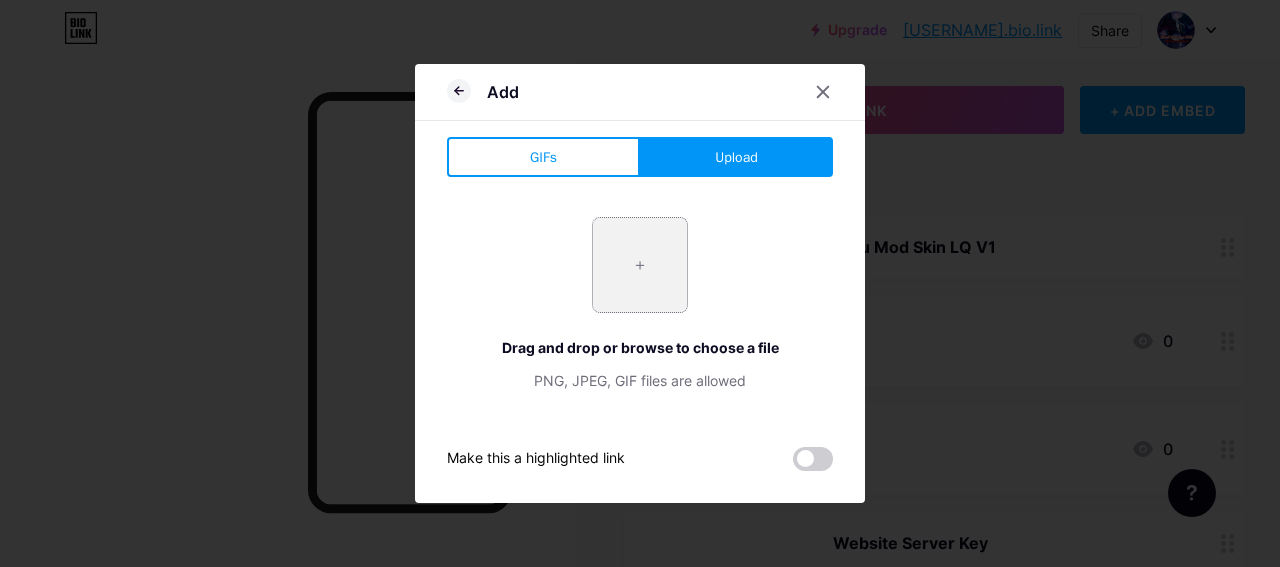 click at bounding box center (640, 265) 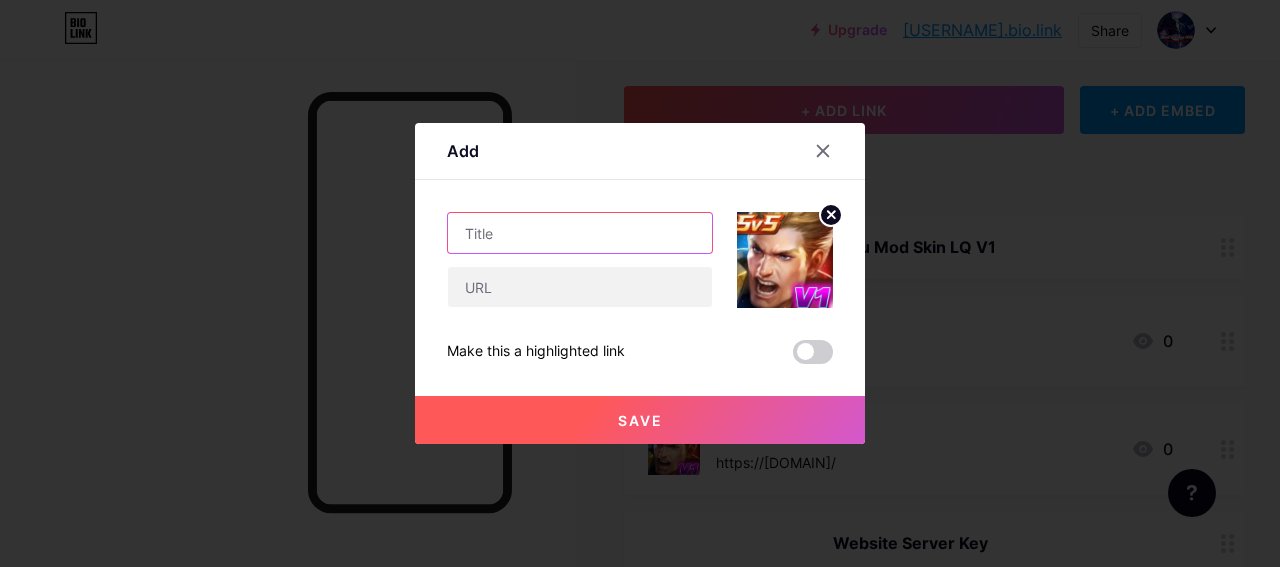 click at bounding box center [580, 233] 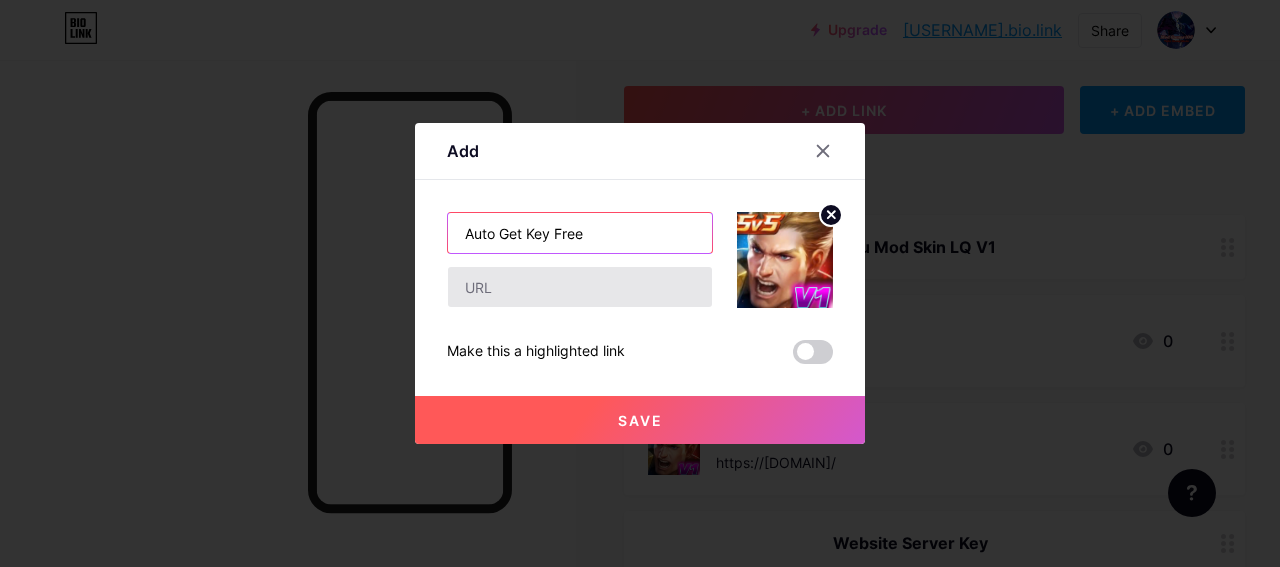type on "Auto Get Key Free" 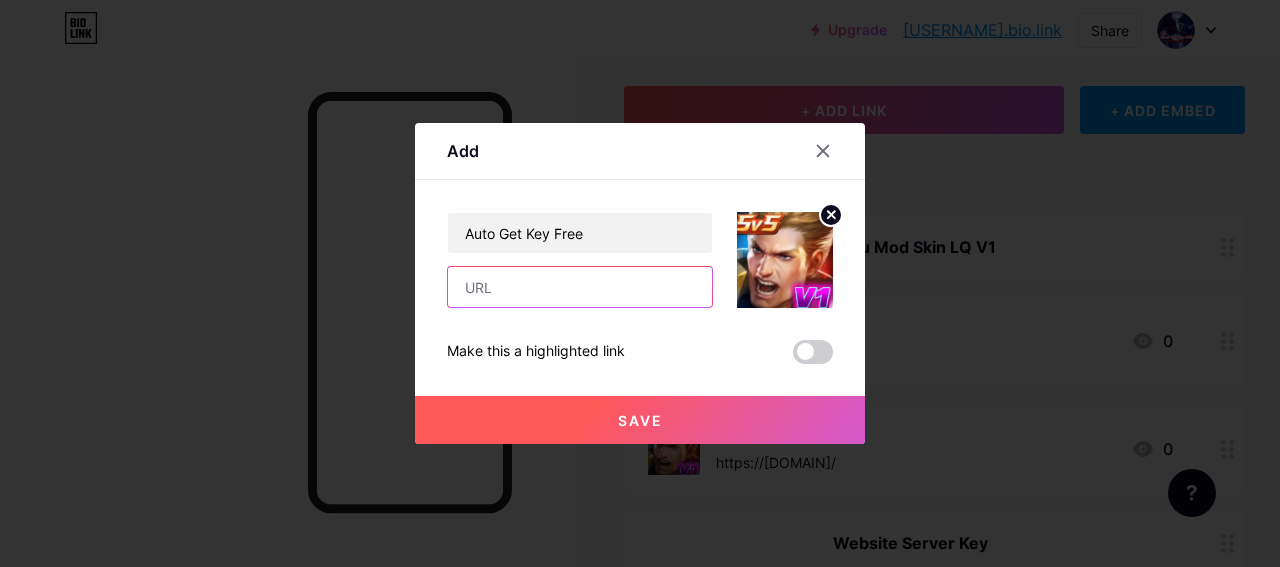 click at bounding box center [580, 287] 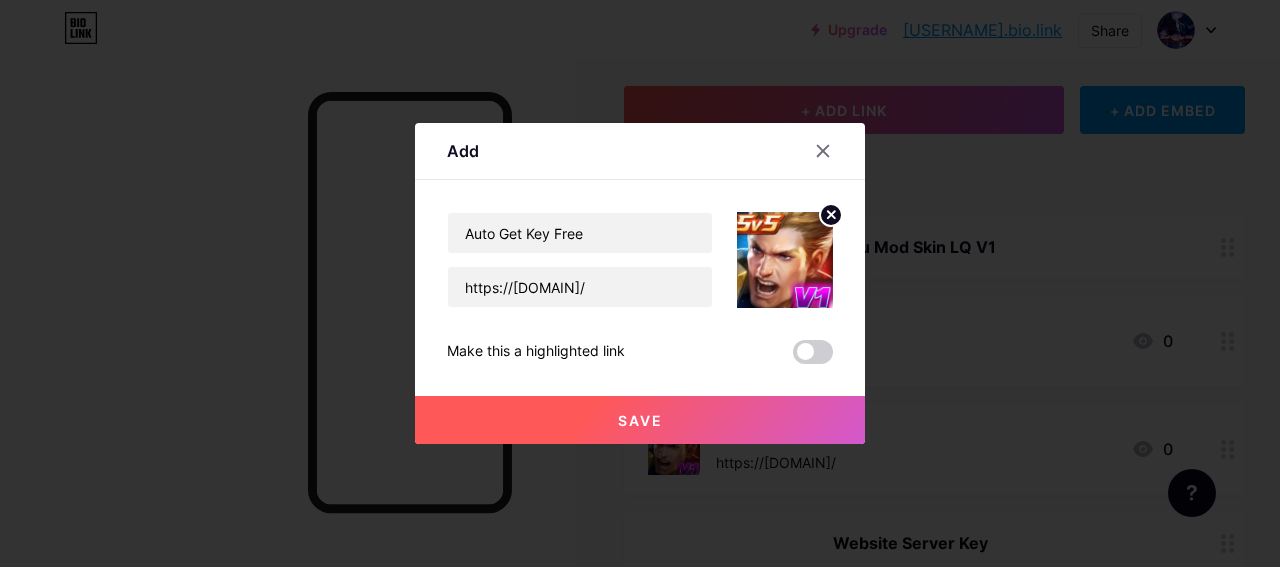 click on "Save" at bounding box center [640, 420] 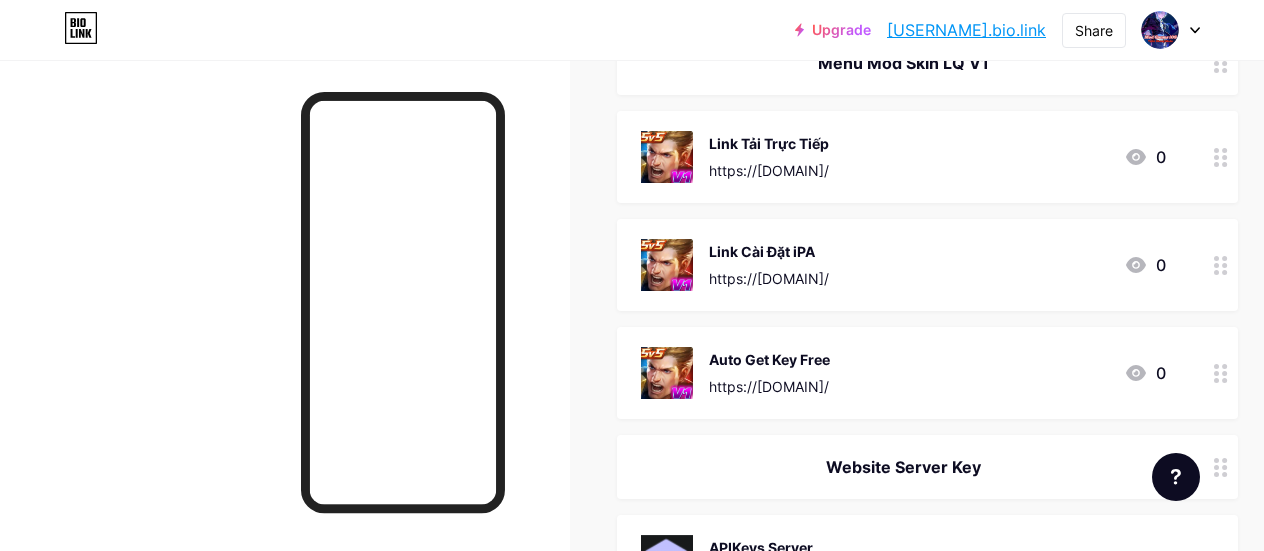 scroll, scrollTop: 400, scrollLeft: 0, axis: vertical 